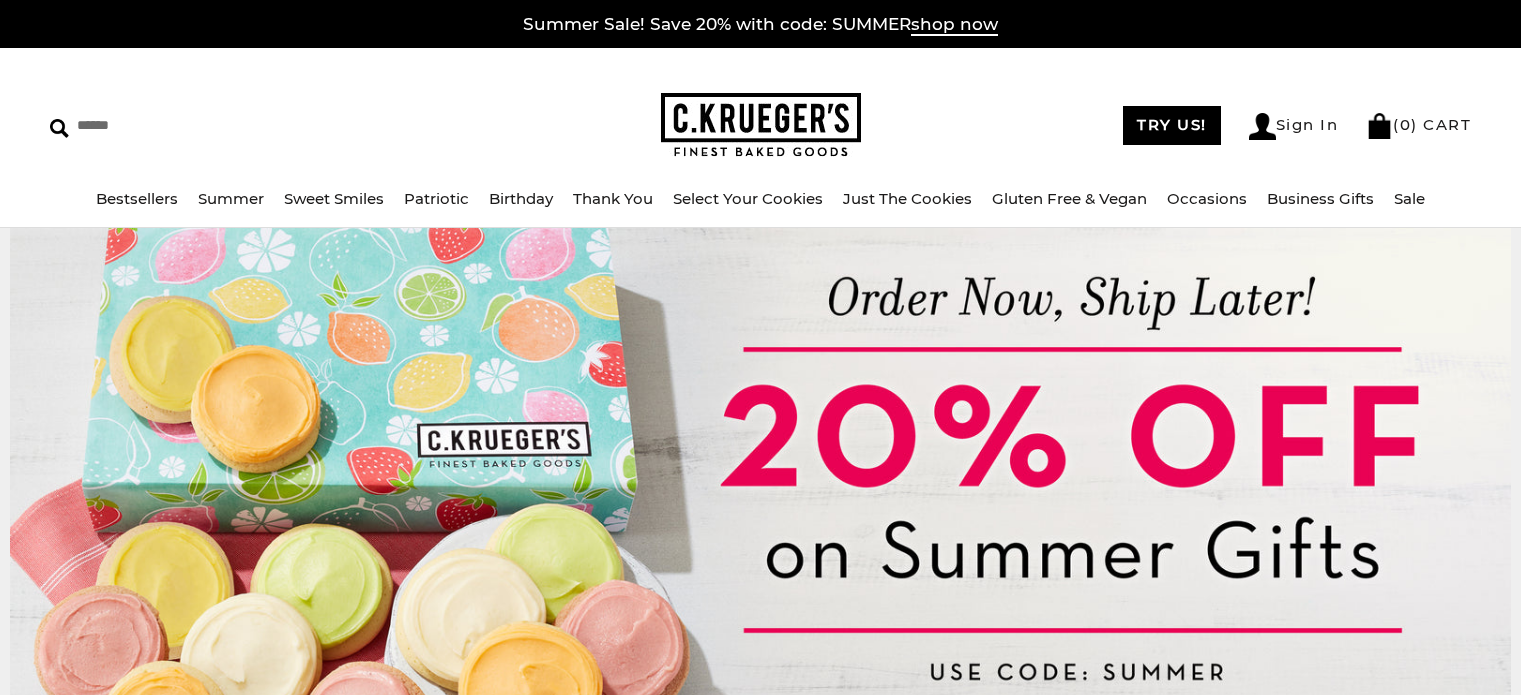 scroll, scrollTop: 0, scrollLeft: 0, axis: both 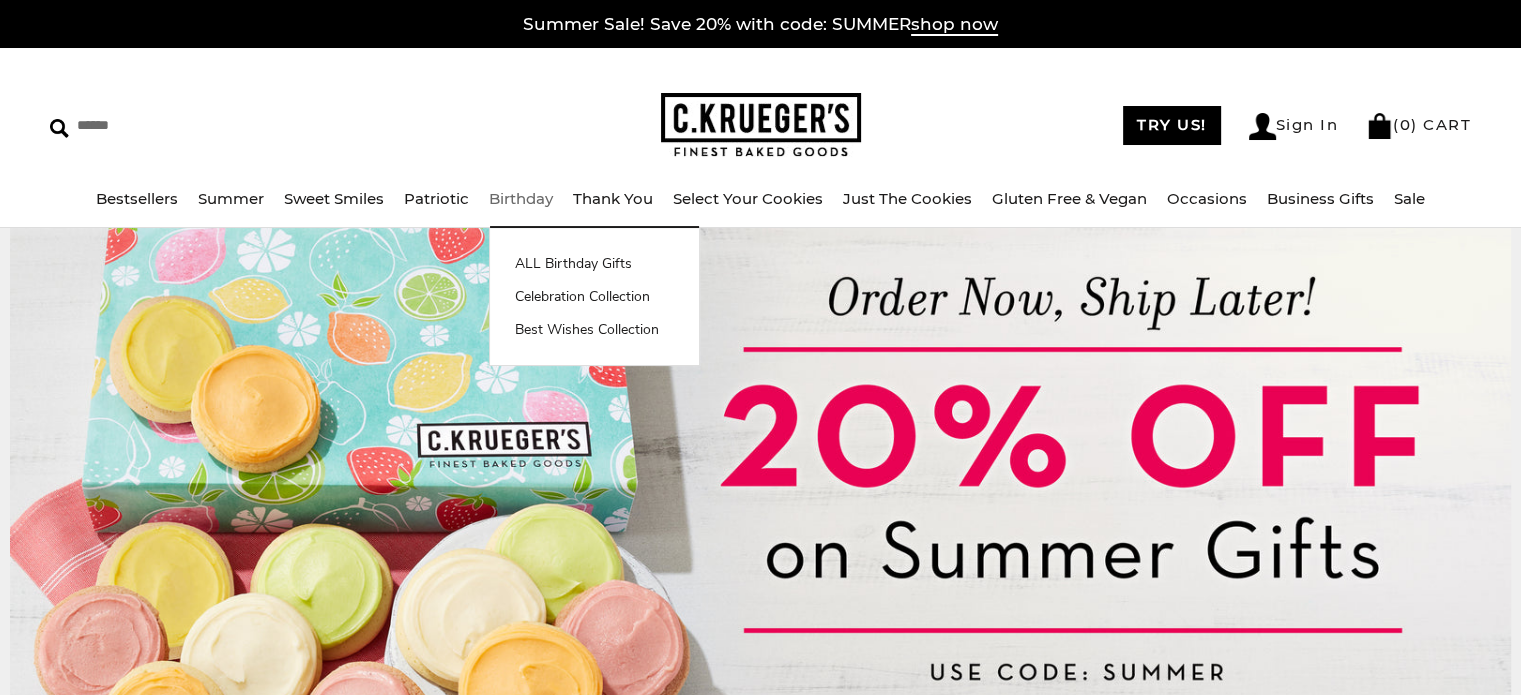 click on "Birthday" at bounding box center (521, 198) 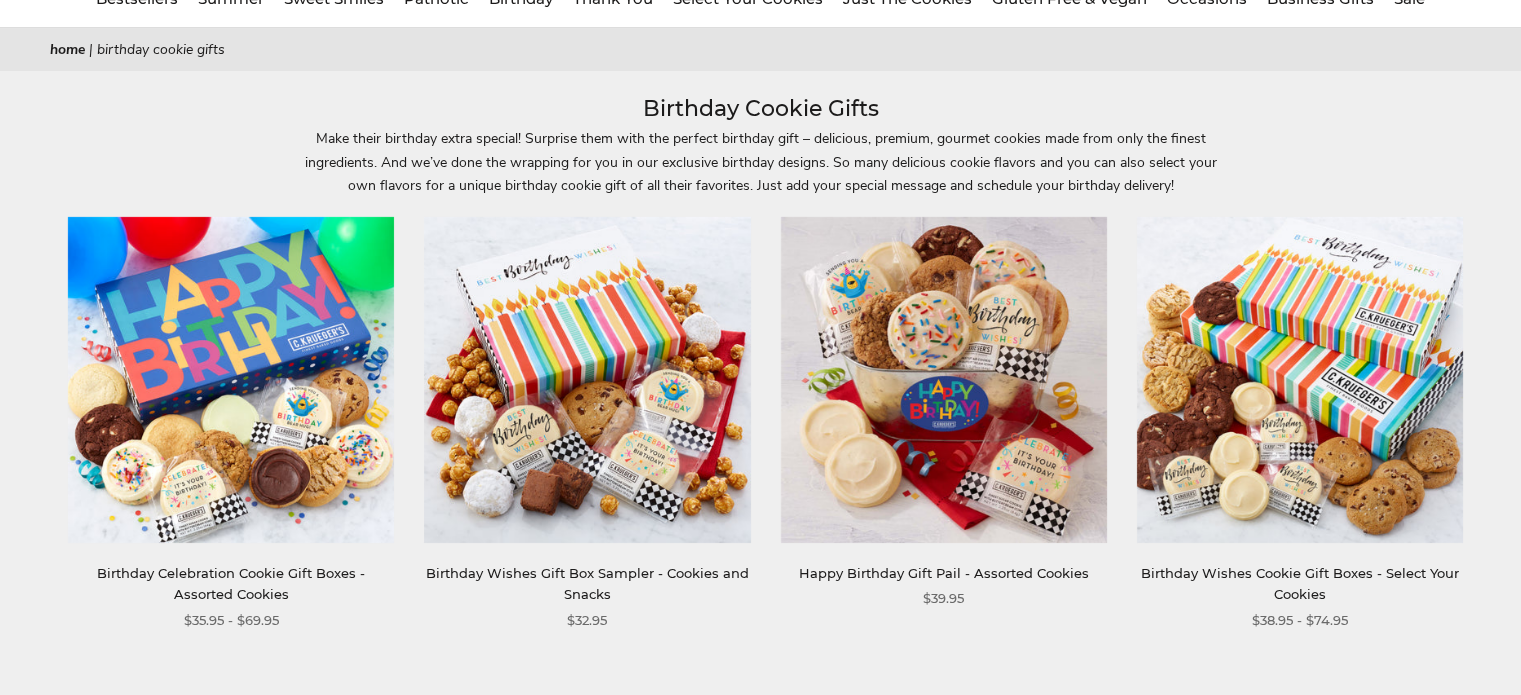 scroll, scrollTop: 0, scrollLeft: 0, axis: both 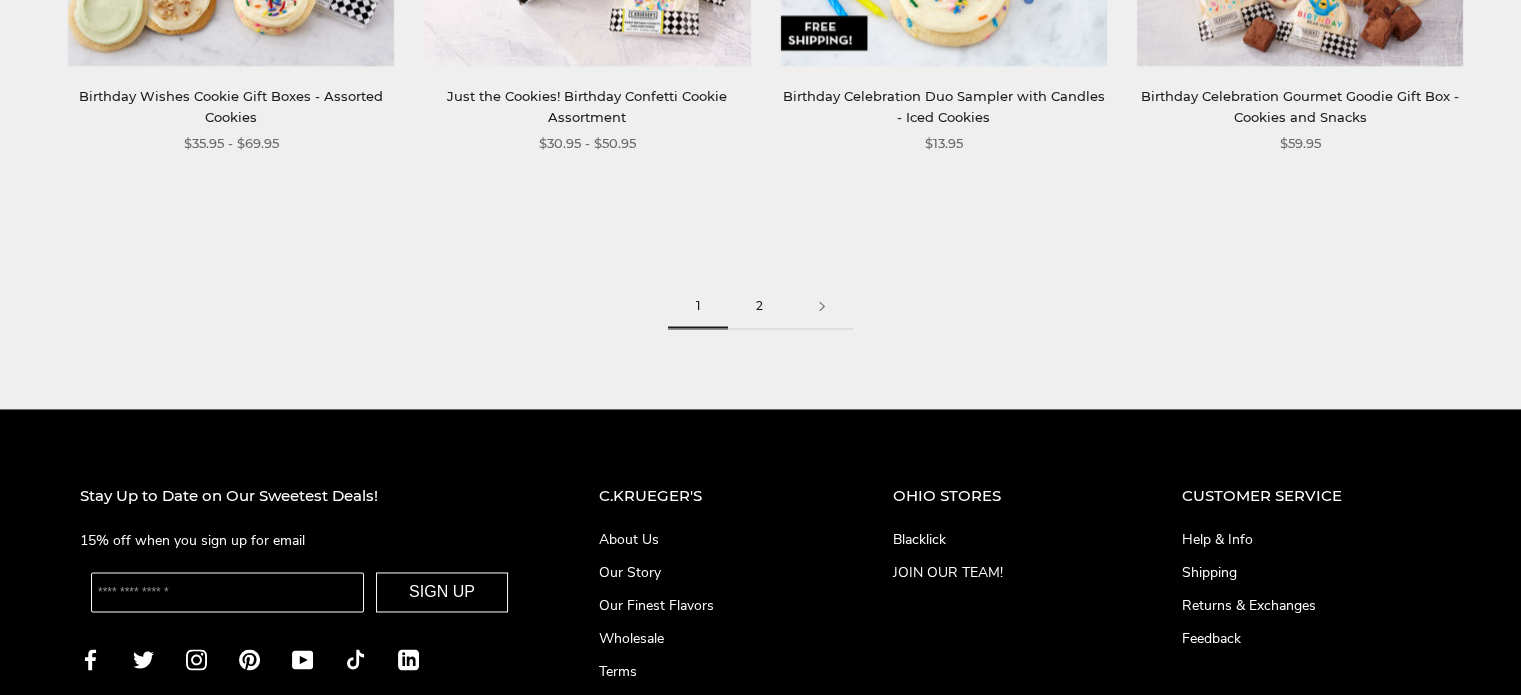 click on "2" at bounding box center (759, 306) 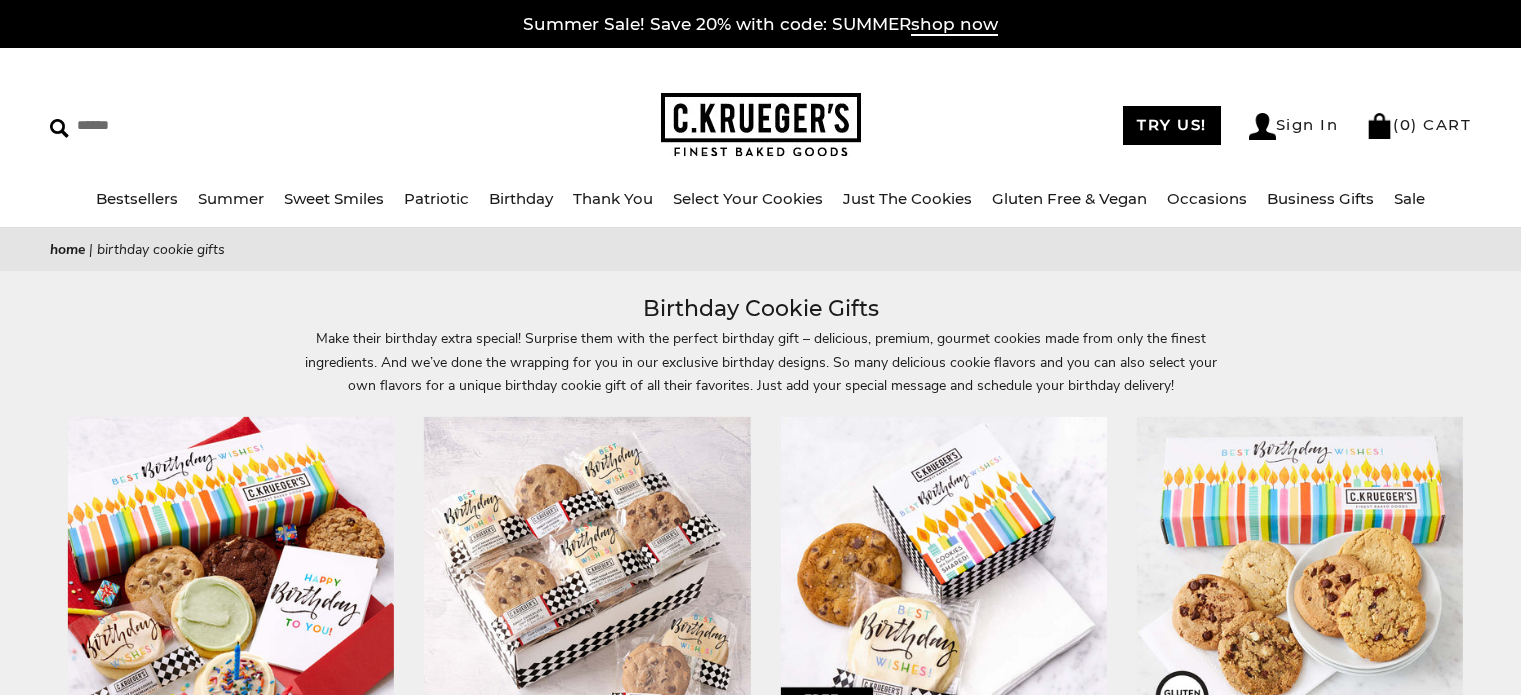 scroll, scrollTop: 0, scrollLeft: 0, axis: both 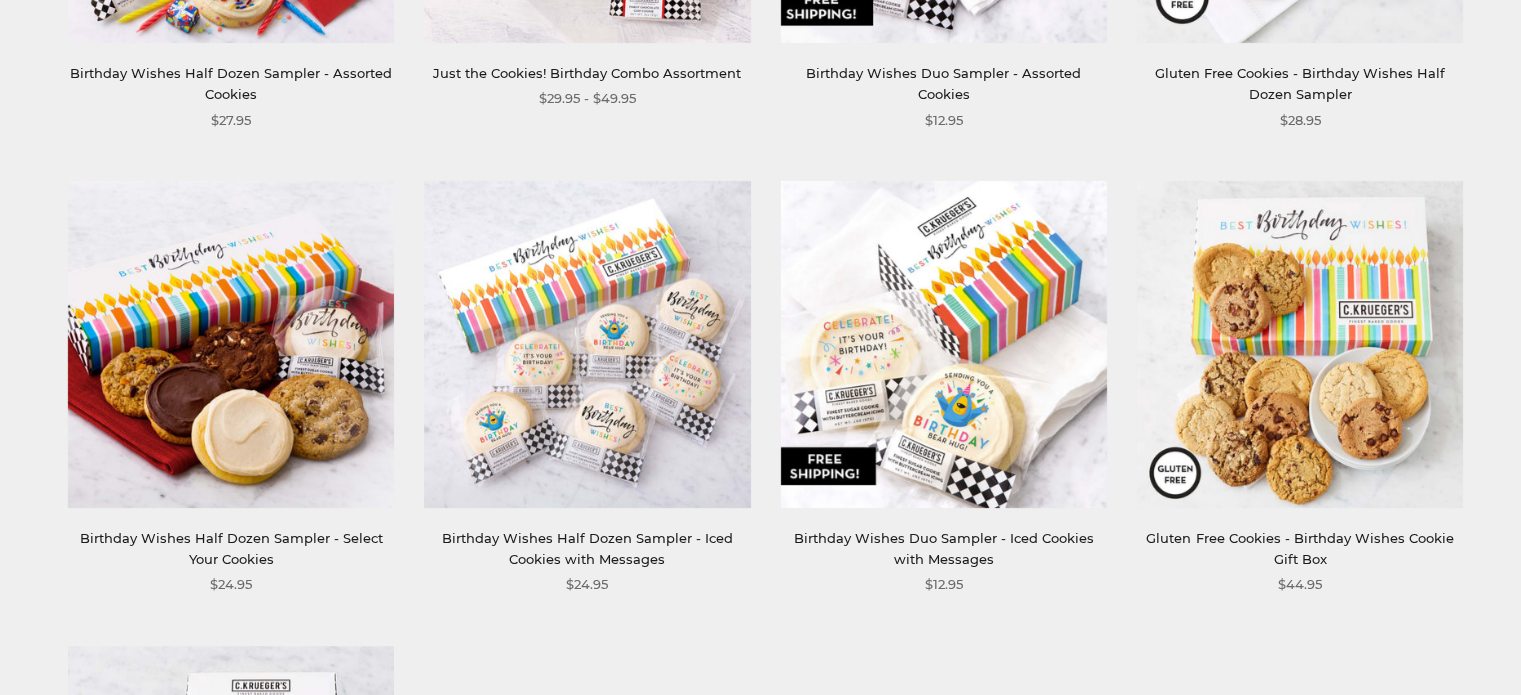 click at bounding box center (943, 344) 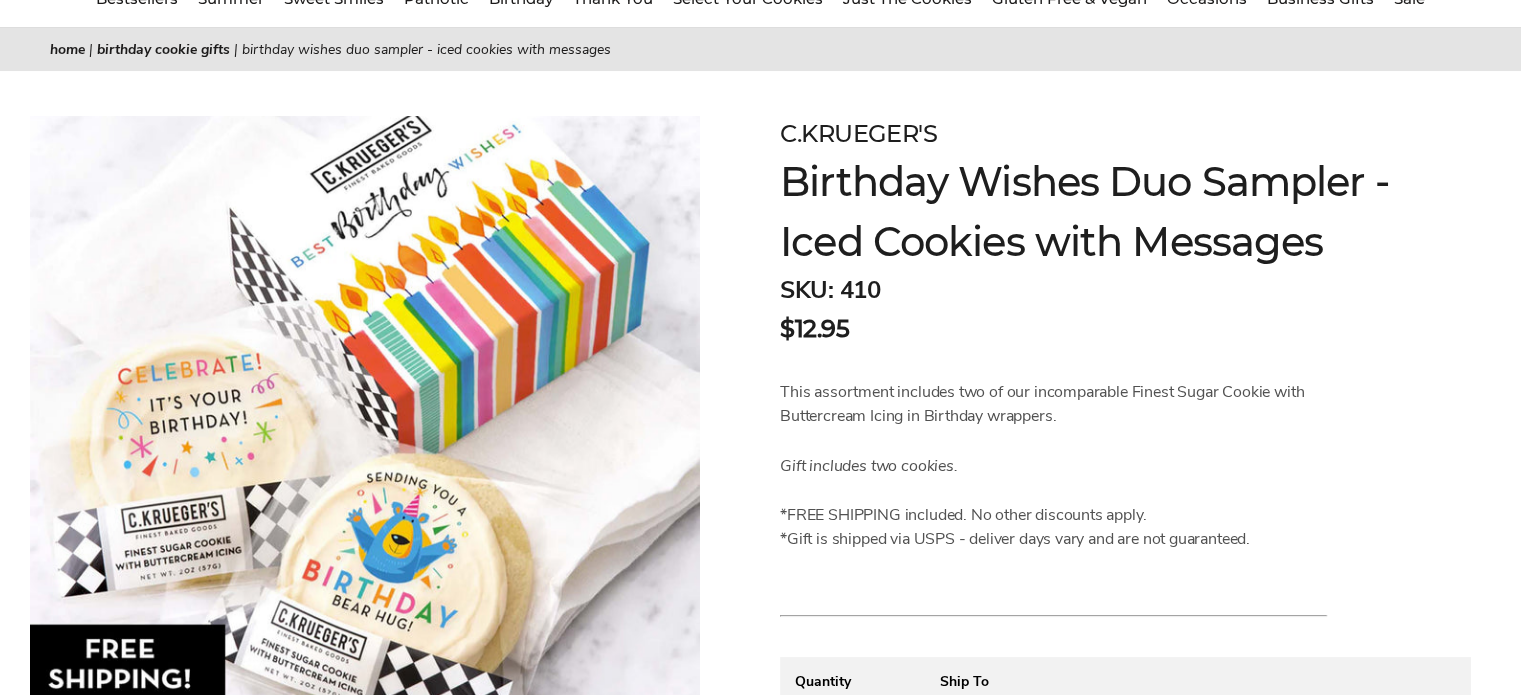 scroll, scrollTop: 205, scrollLeft: 0, axis: vertical 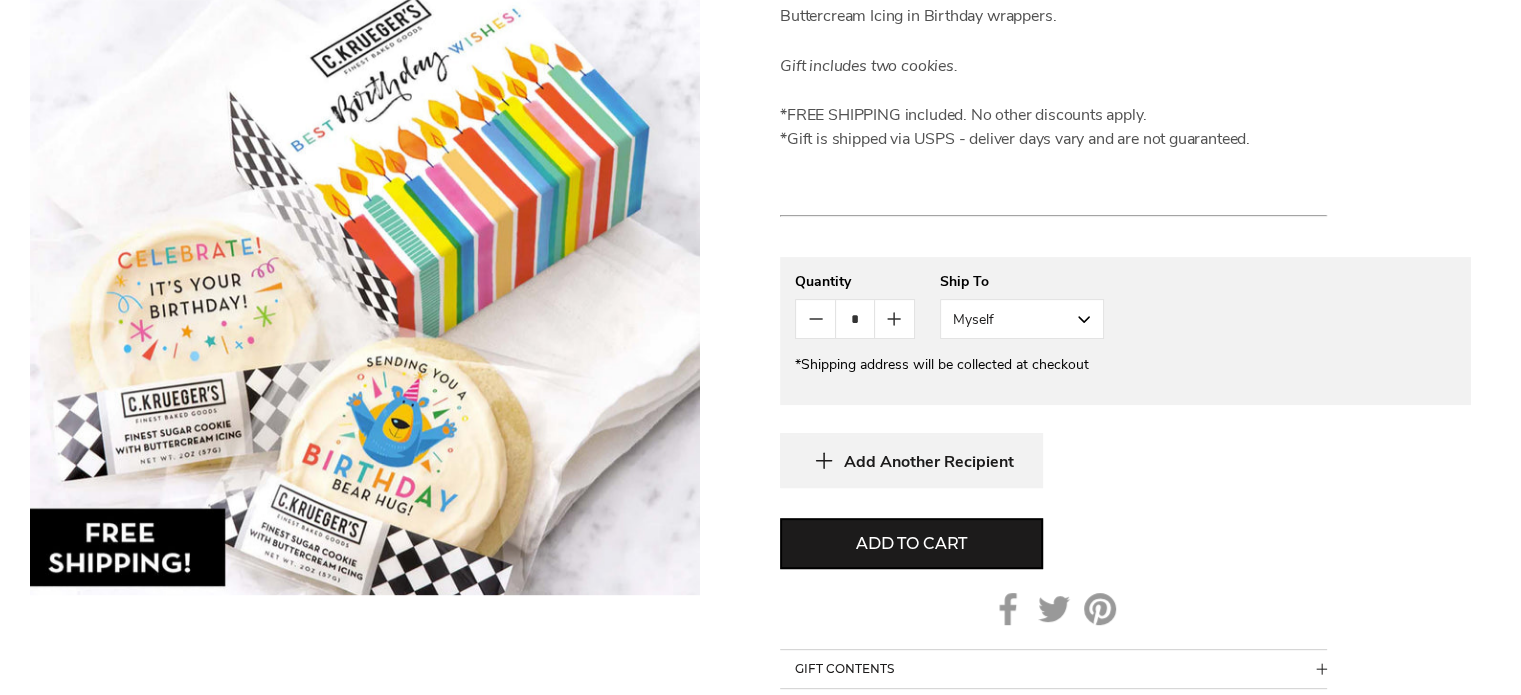 click on "Myself" at bounding box center (1022, 319) 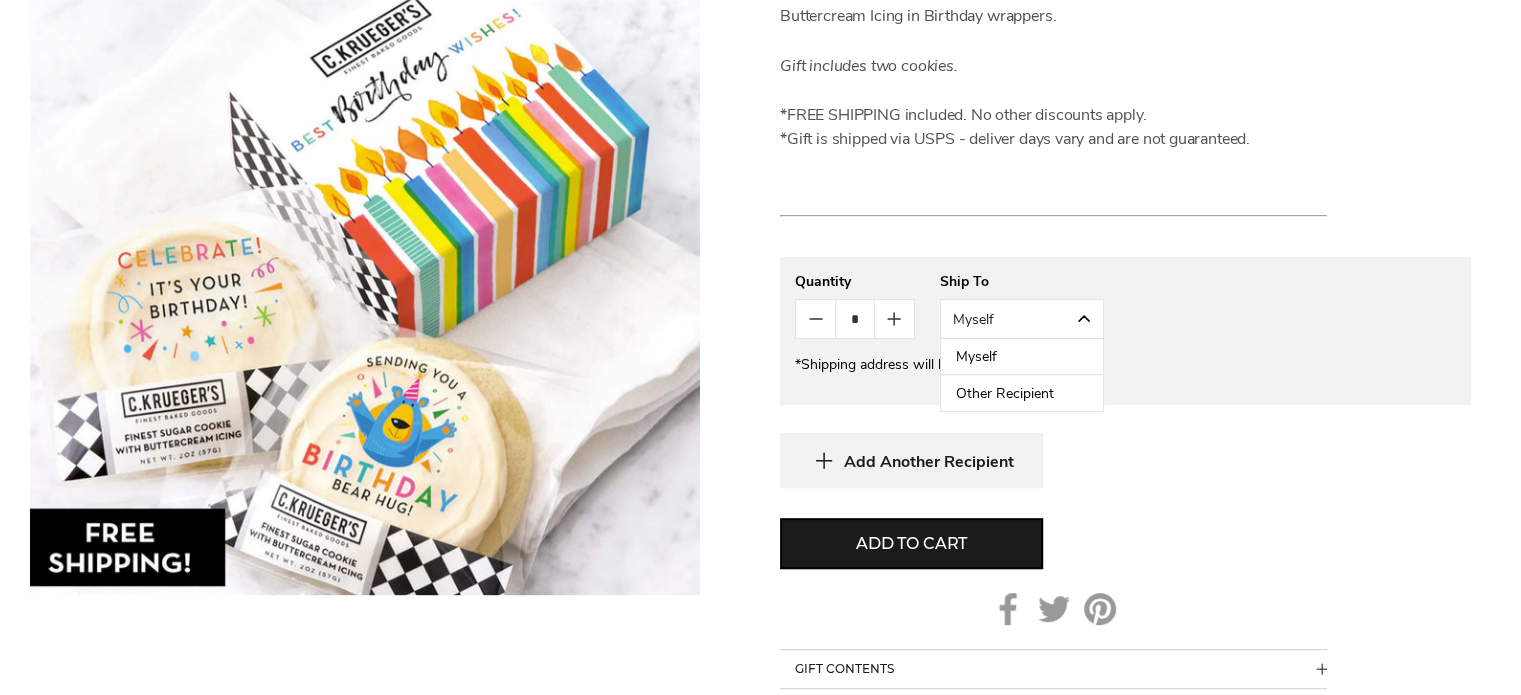 click on "Other Recipient" at bounding box center (1022, 393) 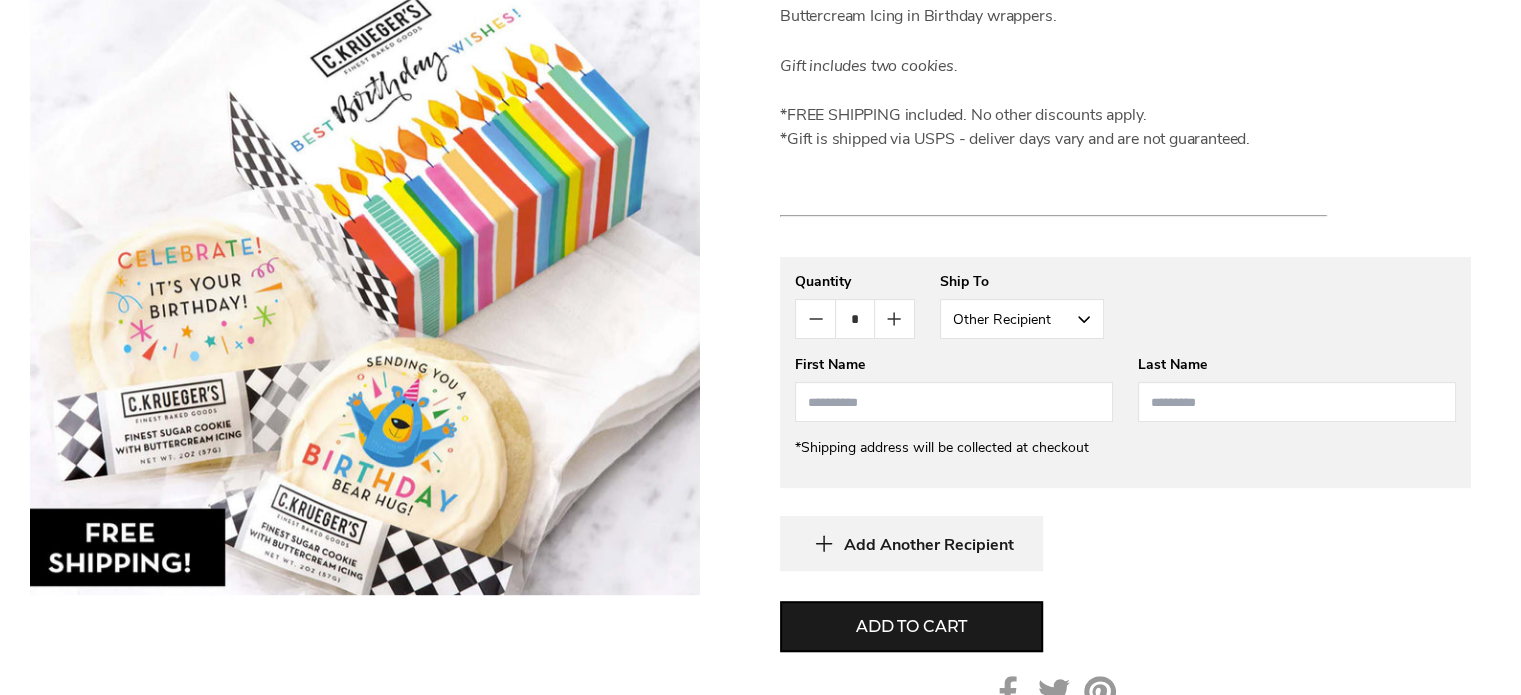 click at bounding box center (954, 402) 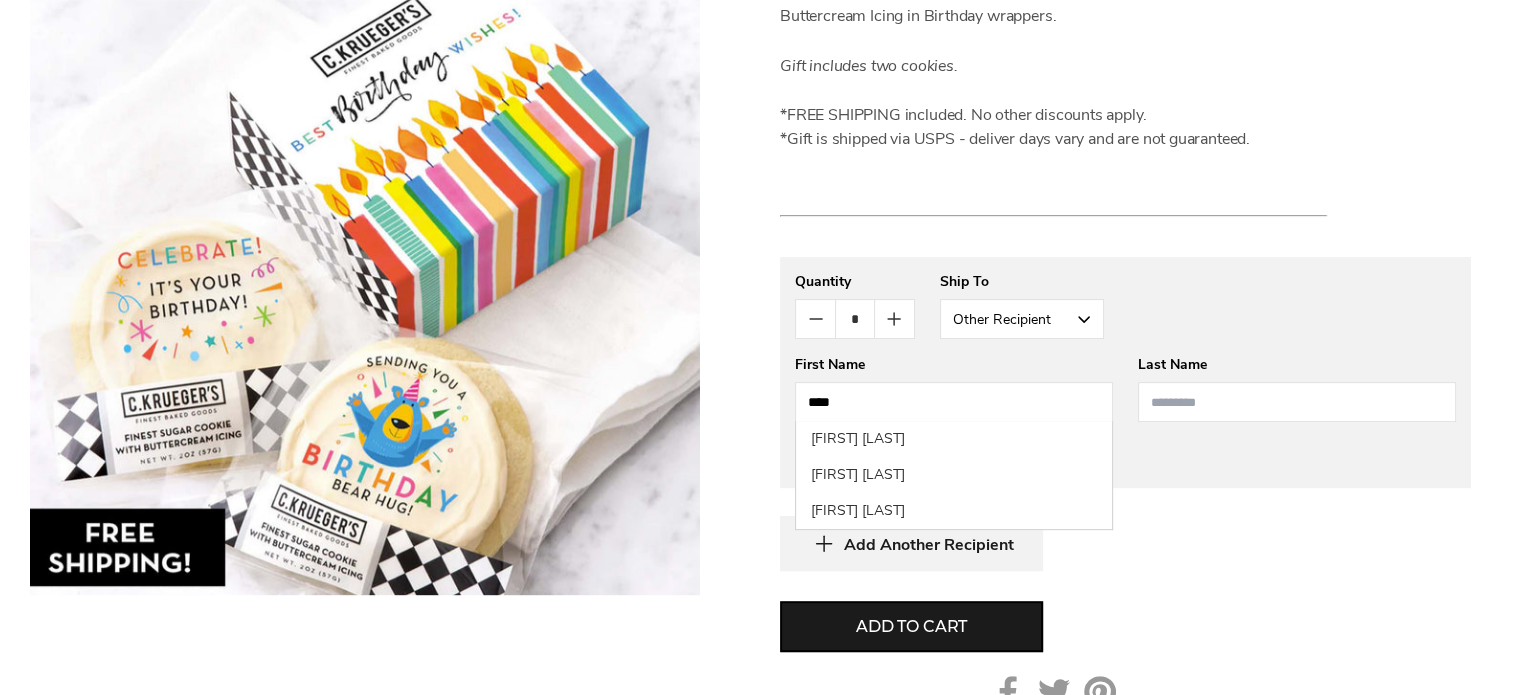 type on "***" 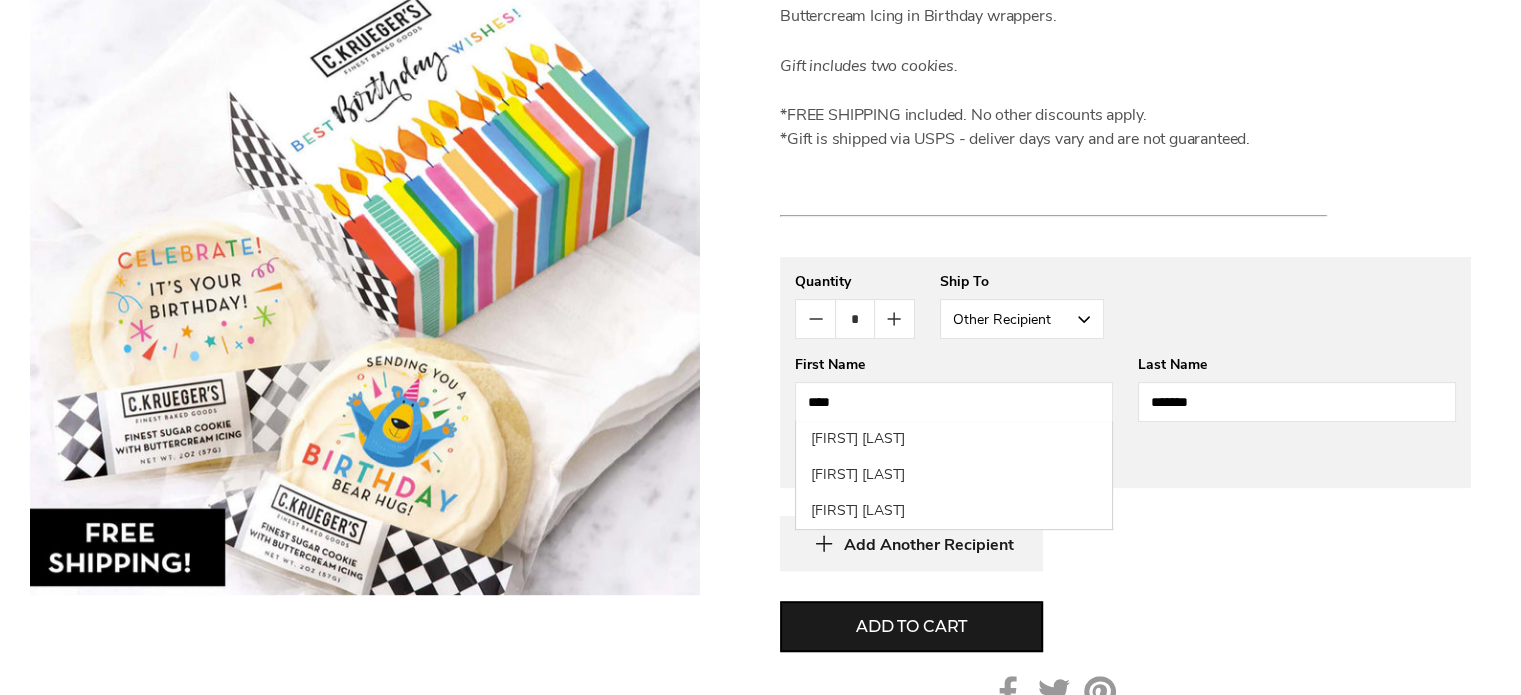 type on "*******" 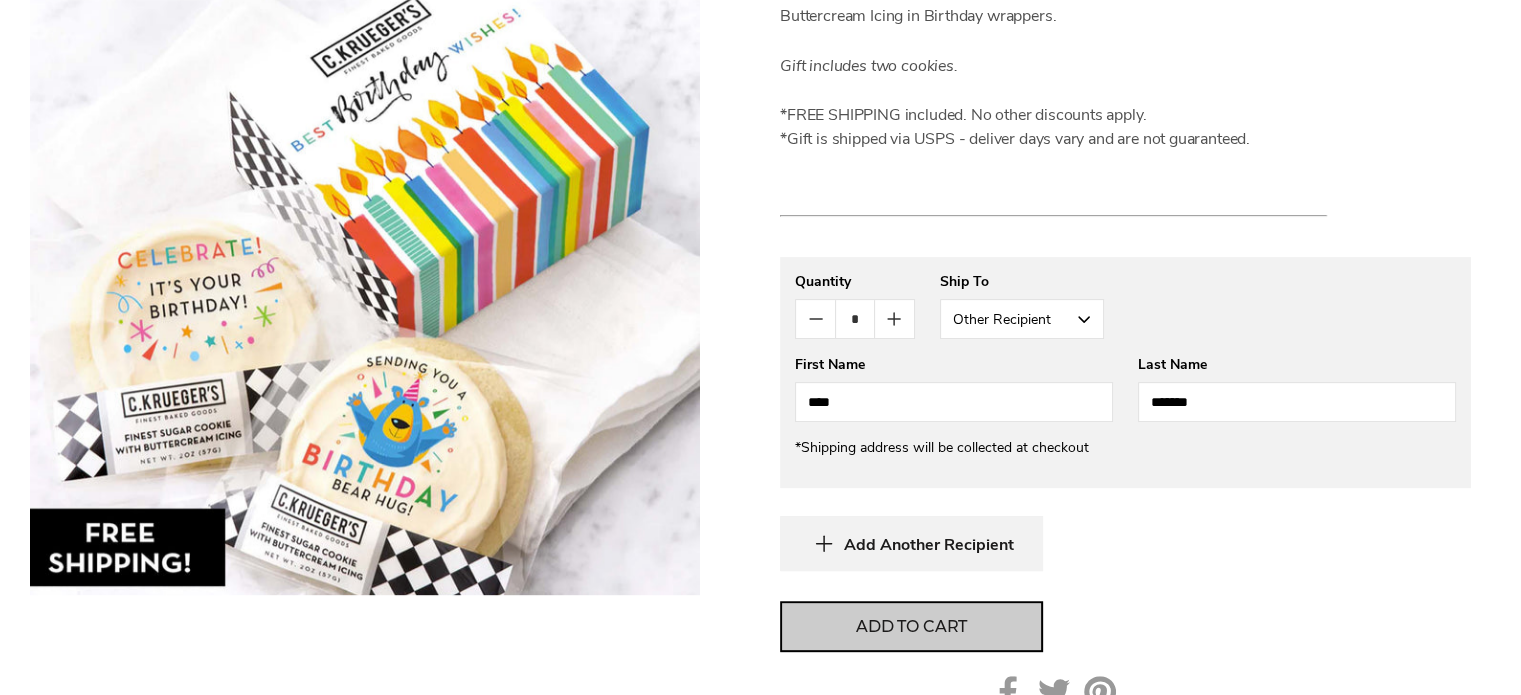 click on "Add to cart" at bounding box center [911, 627] 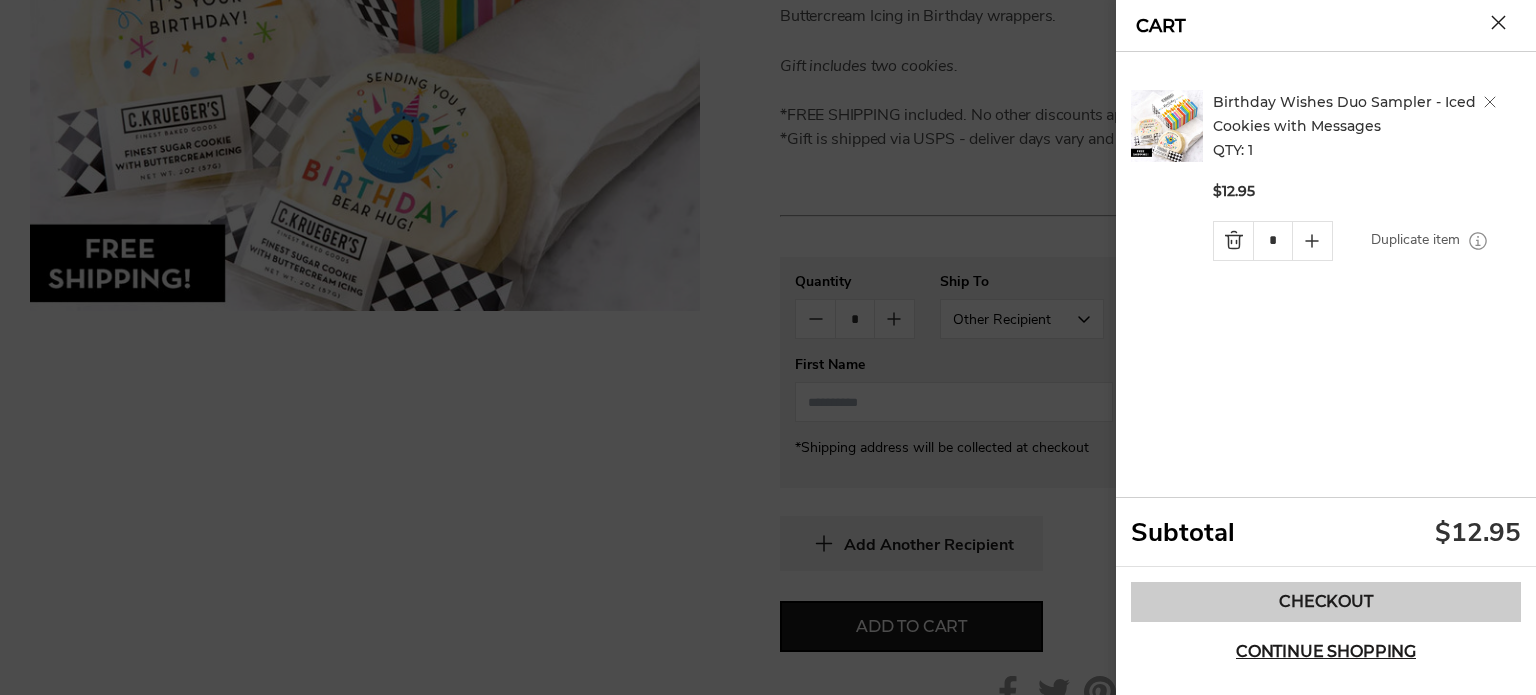 click on "Checkout" at bounding box center (1326, 602) 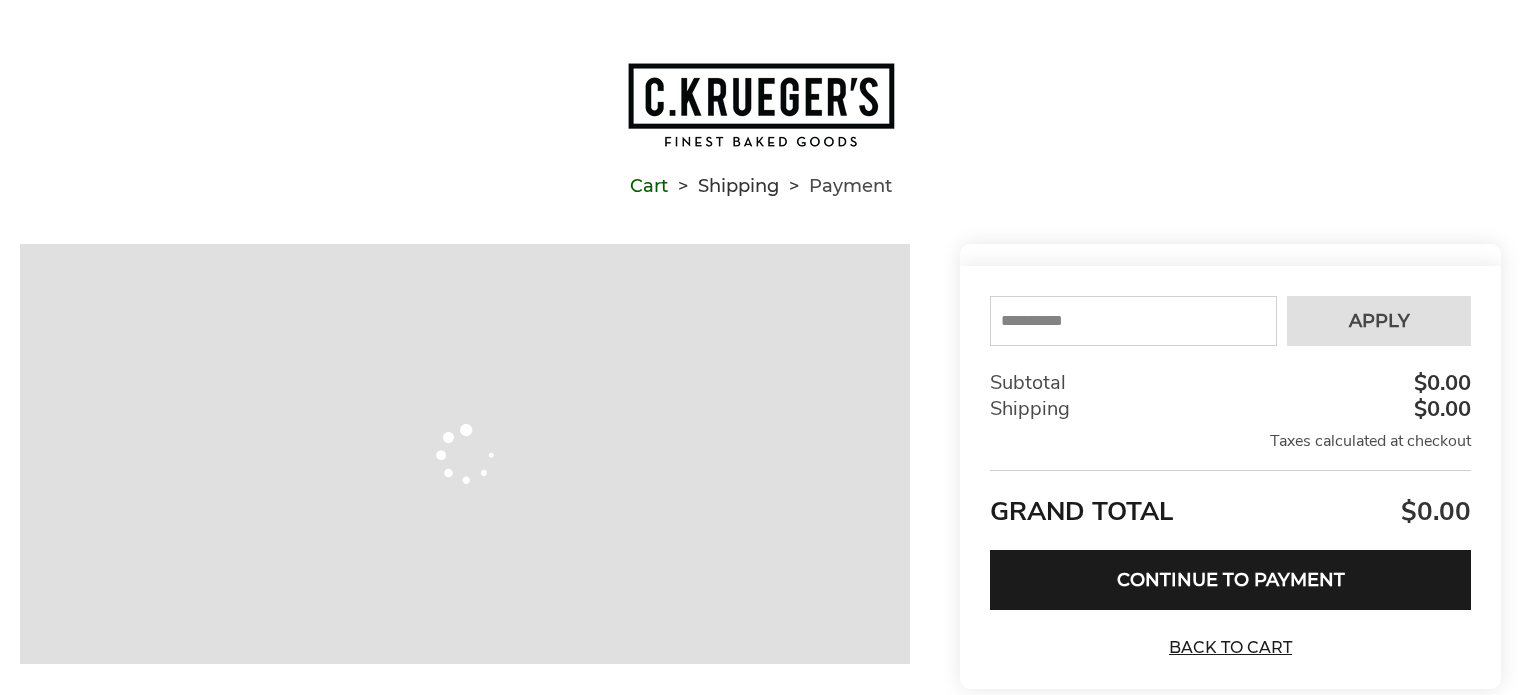 scroll, scrollTop: 0, scrollLeft: 0, axis: both 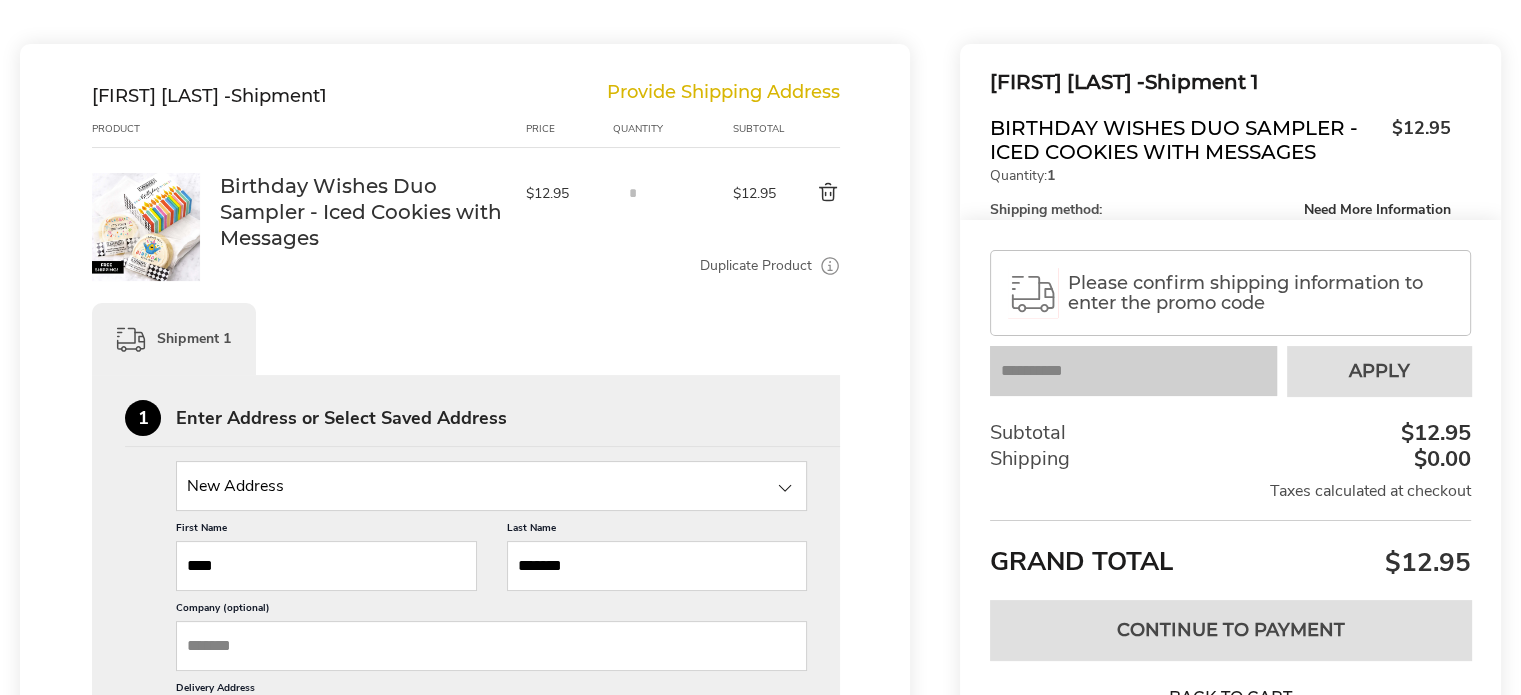 click at bounding box center [491, 486] 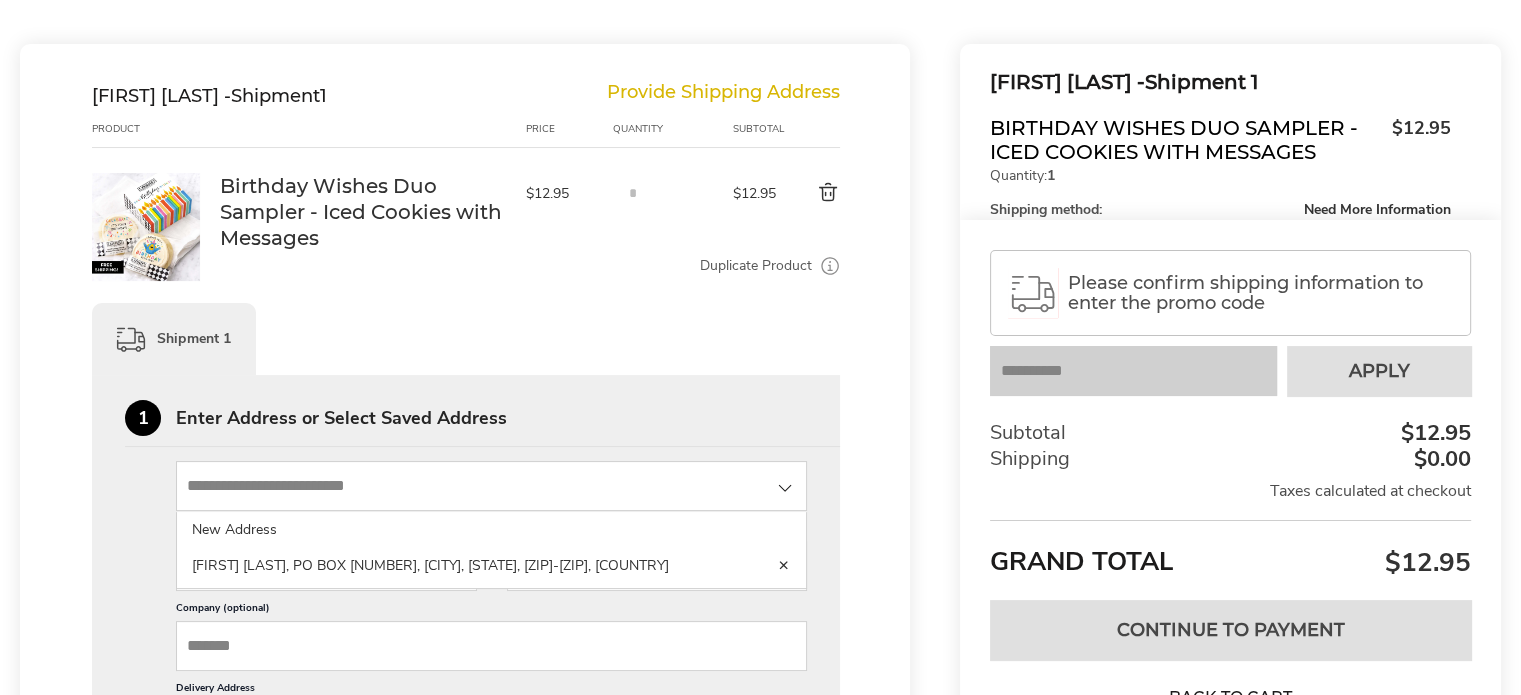 click at bounding box center [491, 486] 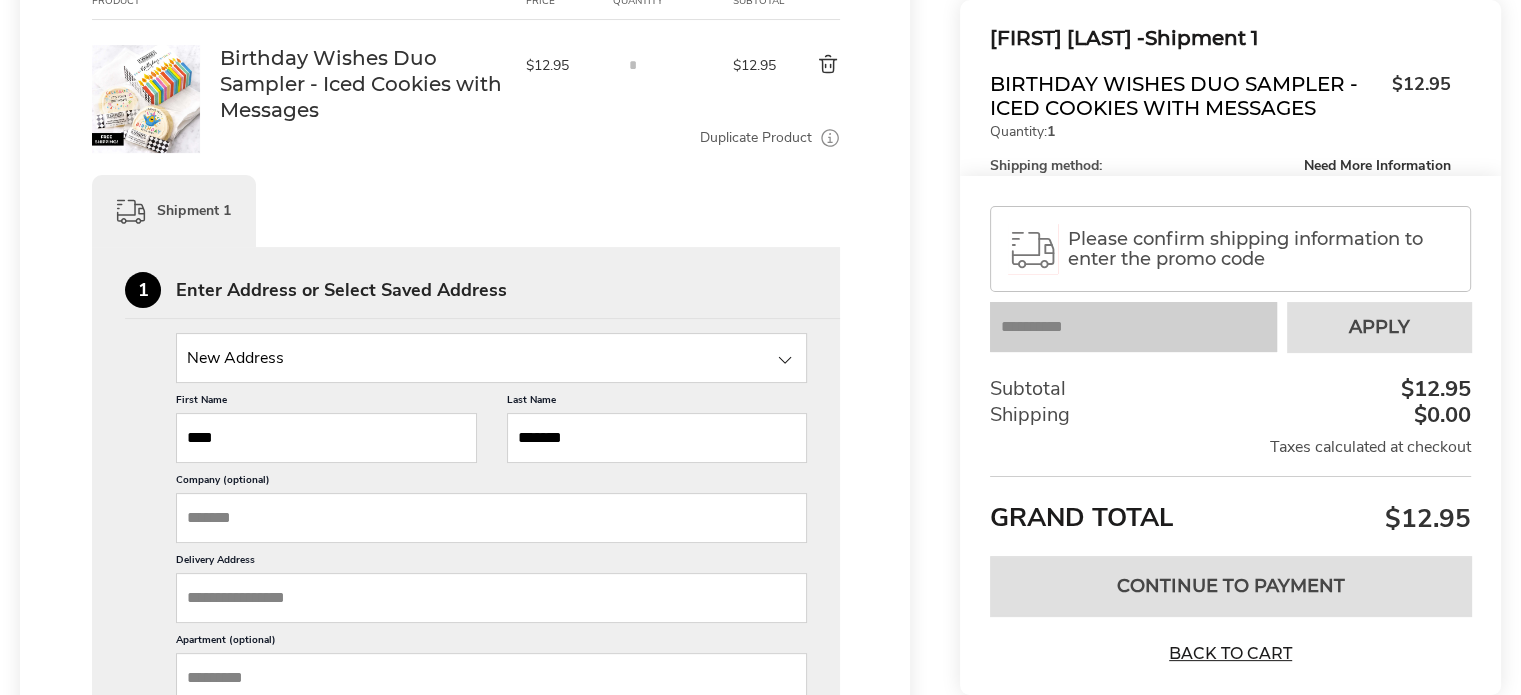 scroll, scrollTop: 500, scrollLeft: 0, axis: vertical 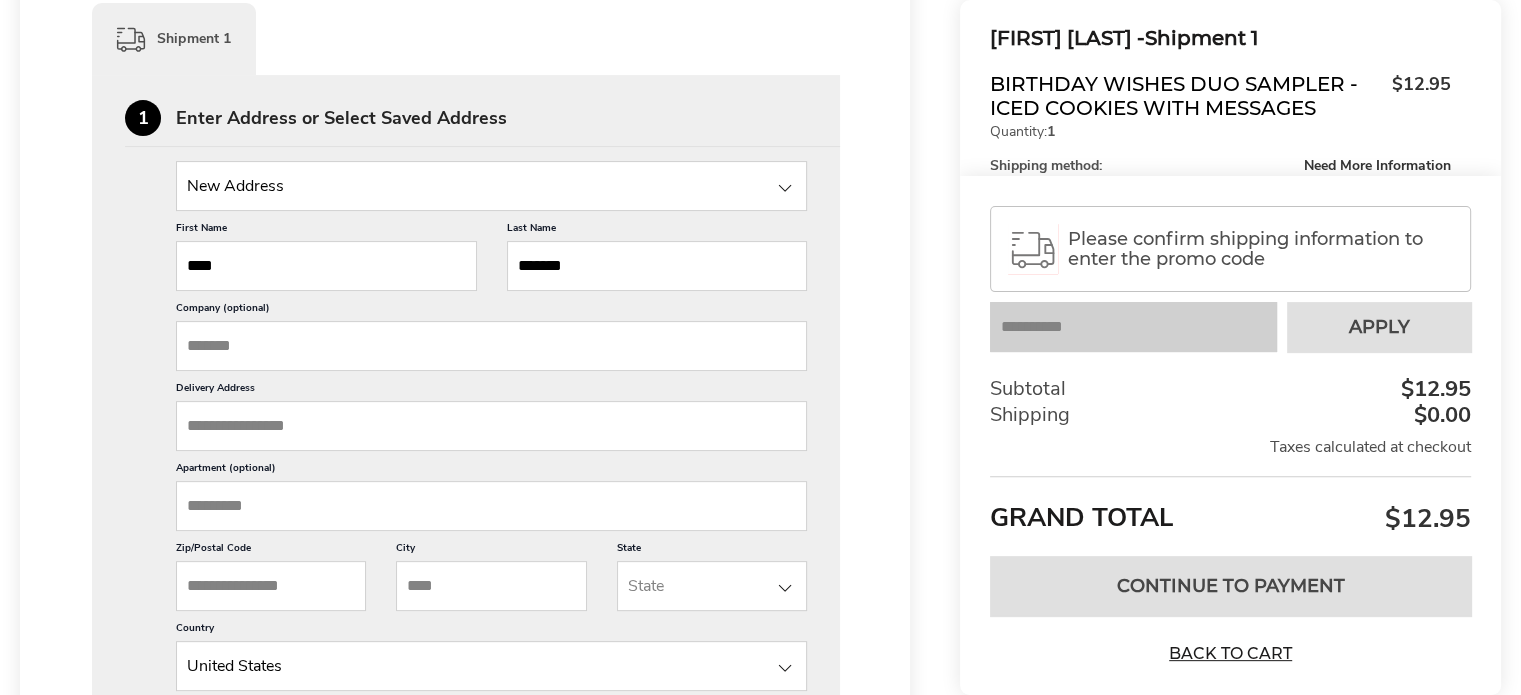 click on "Delivery Address" at bounding box center [491, 426] 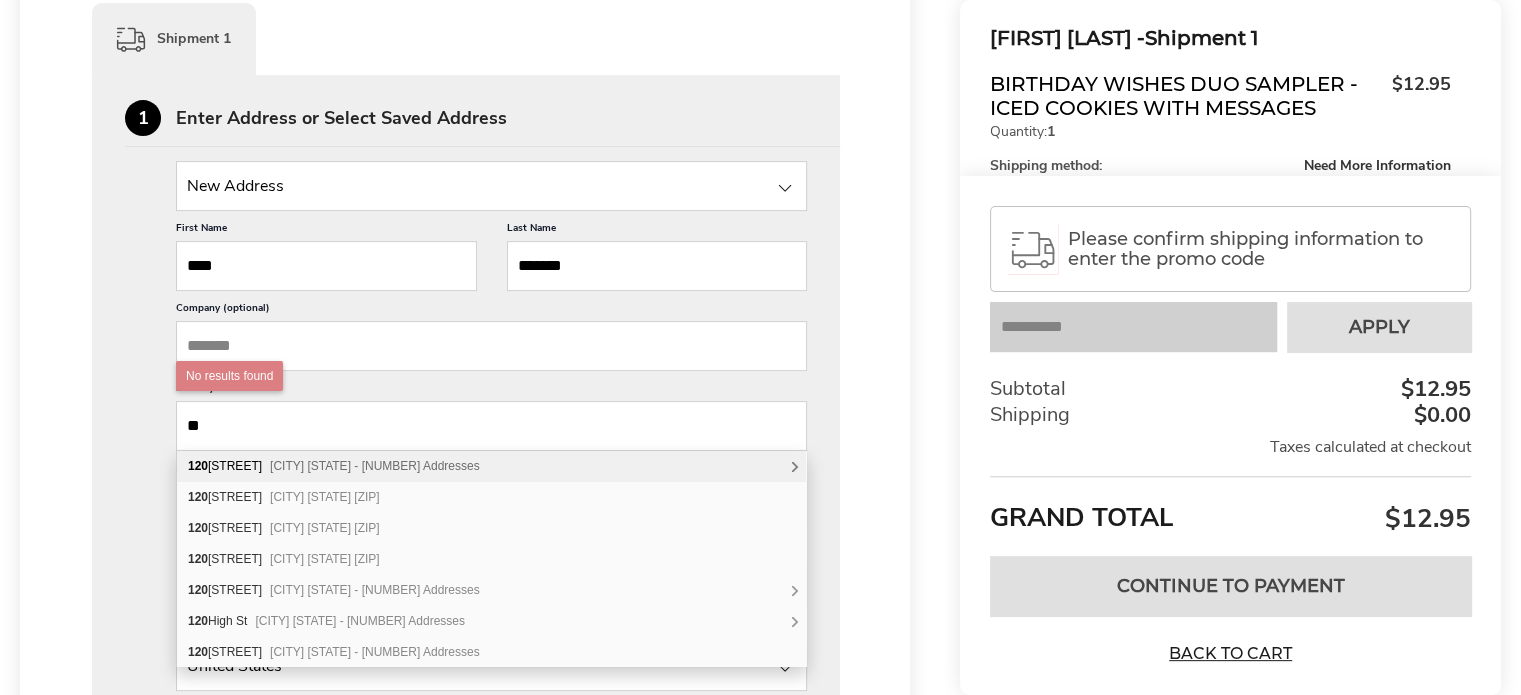 type on "*" 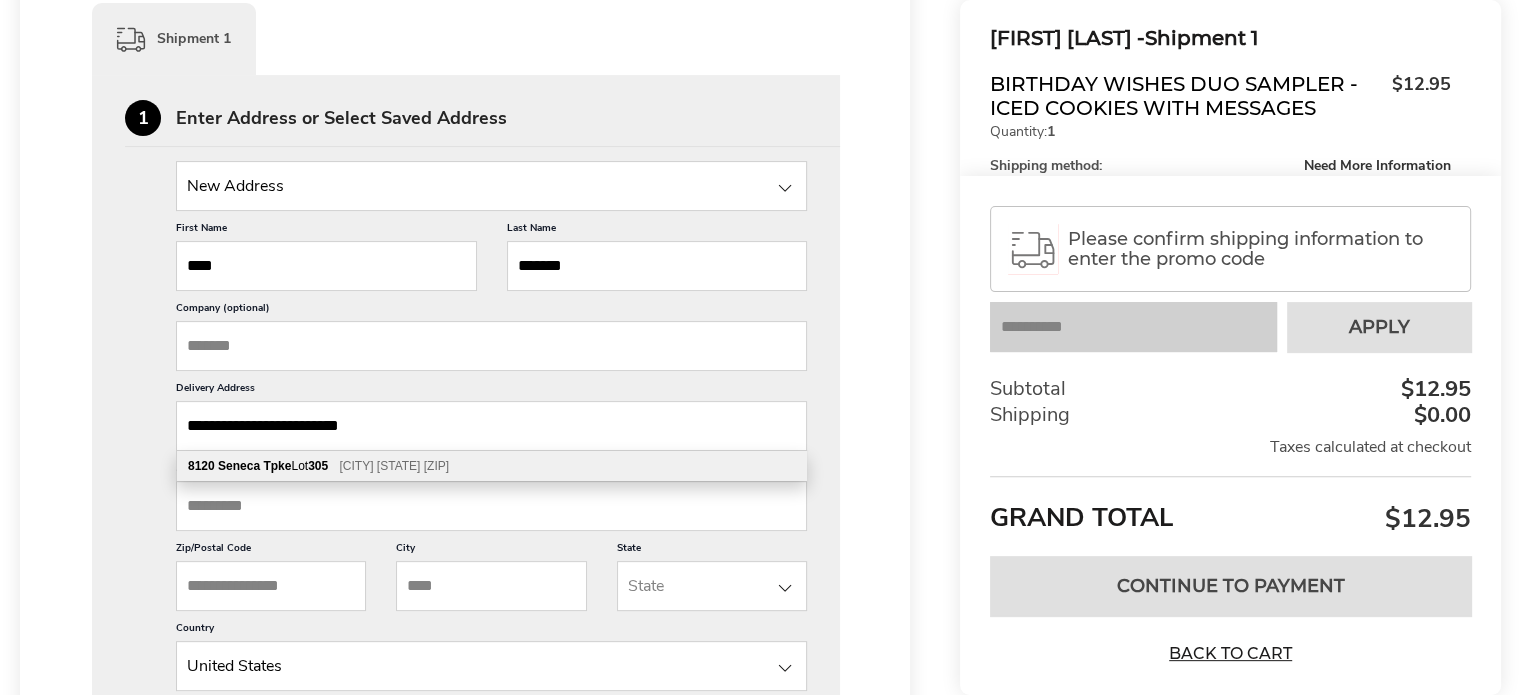 click on "Seneca" at bounding box center [239, 466] 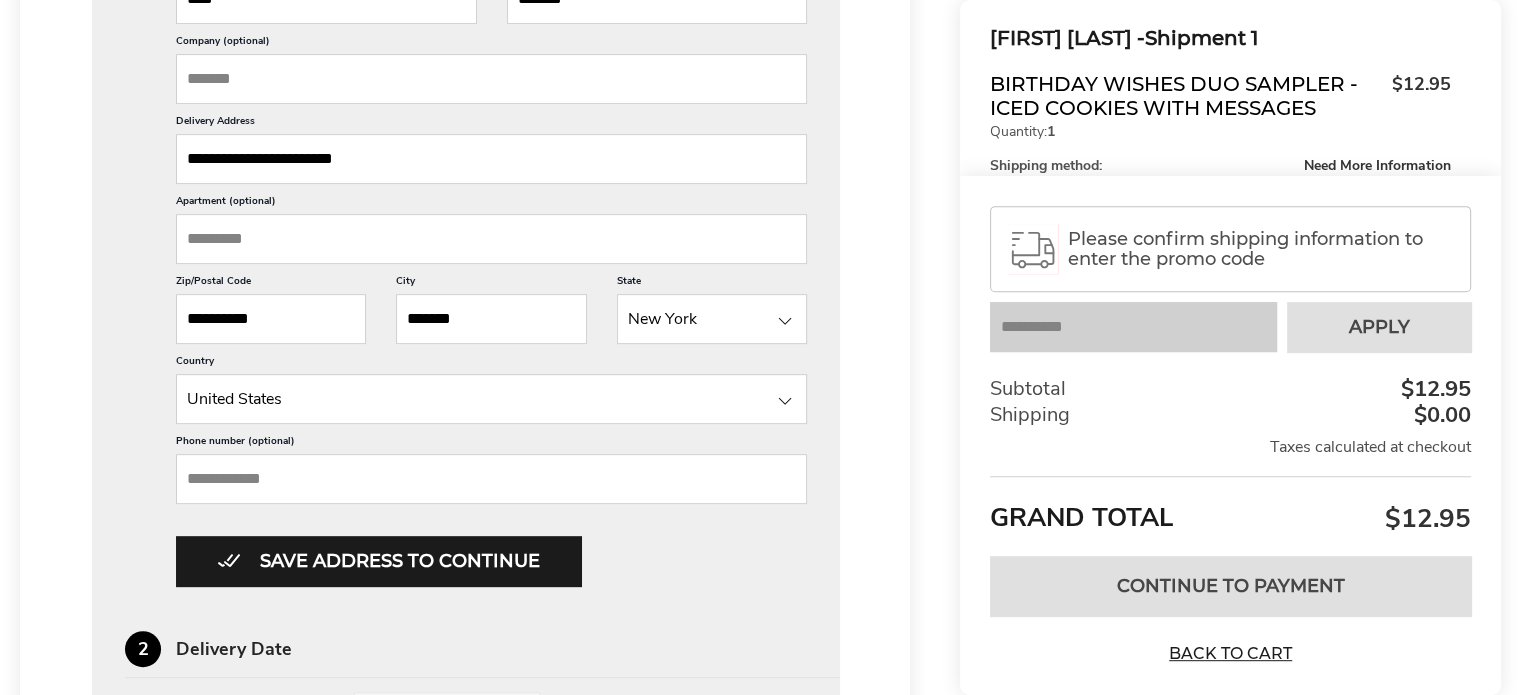 scroll, scrollTop: 800, scrollLeft: 0, axis: vertical 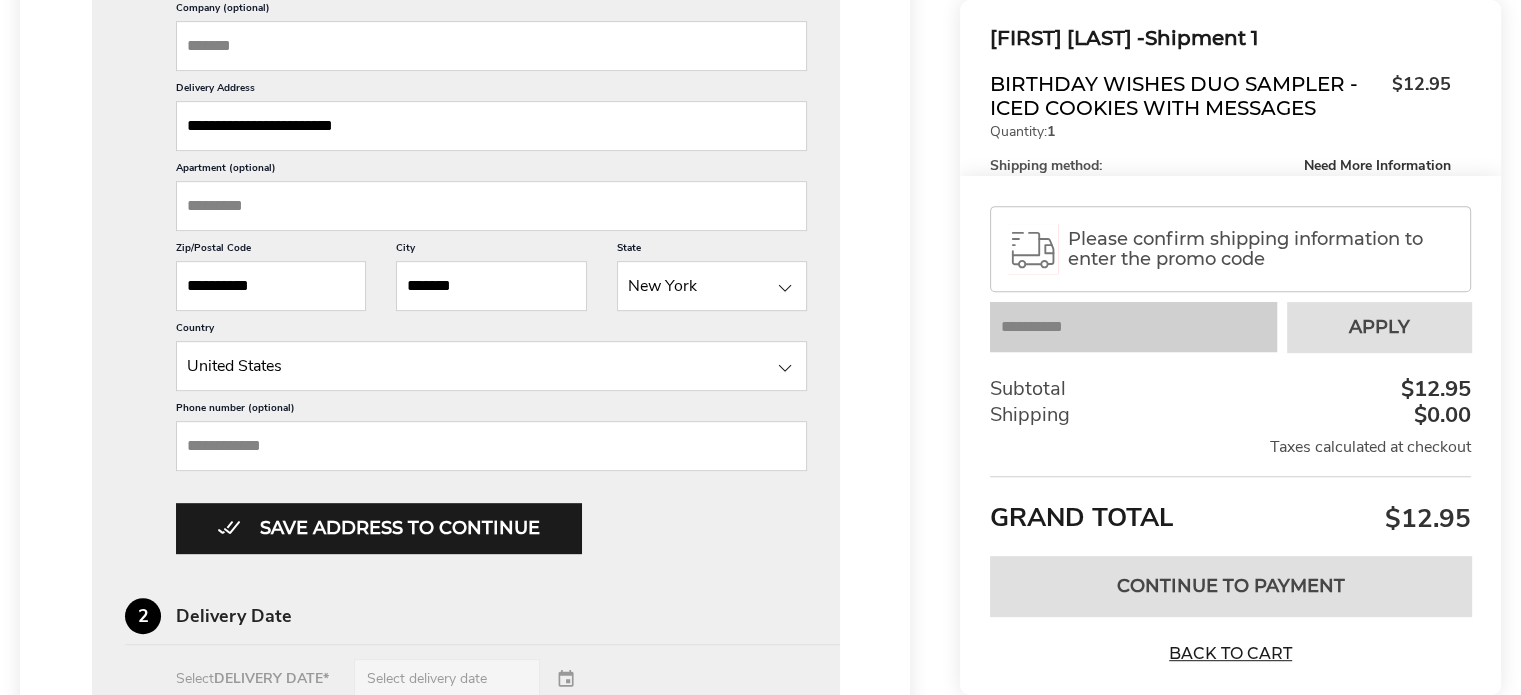 click on "Phone number (optional)" at bounding box center (491, 446) 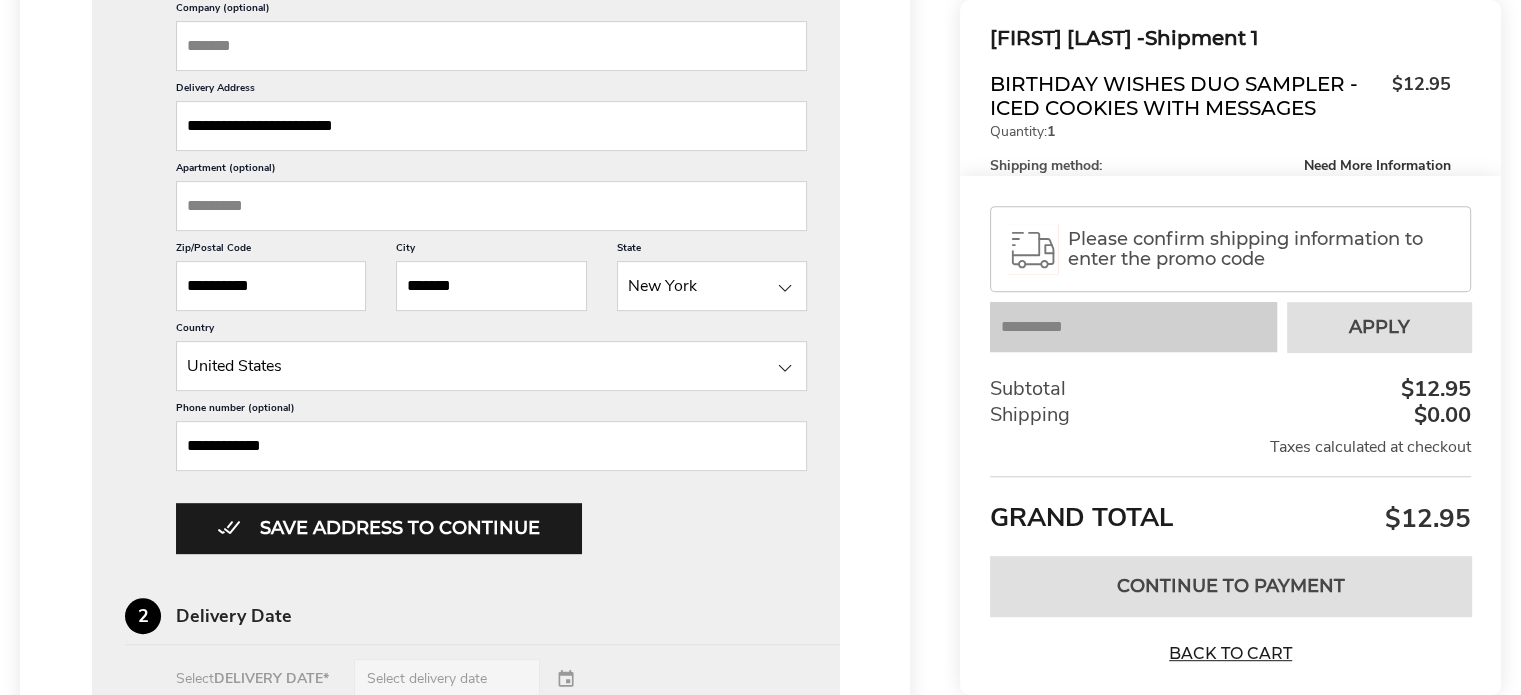 type on "**********" 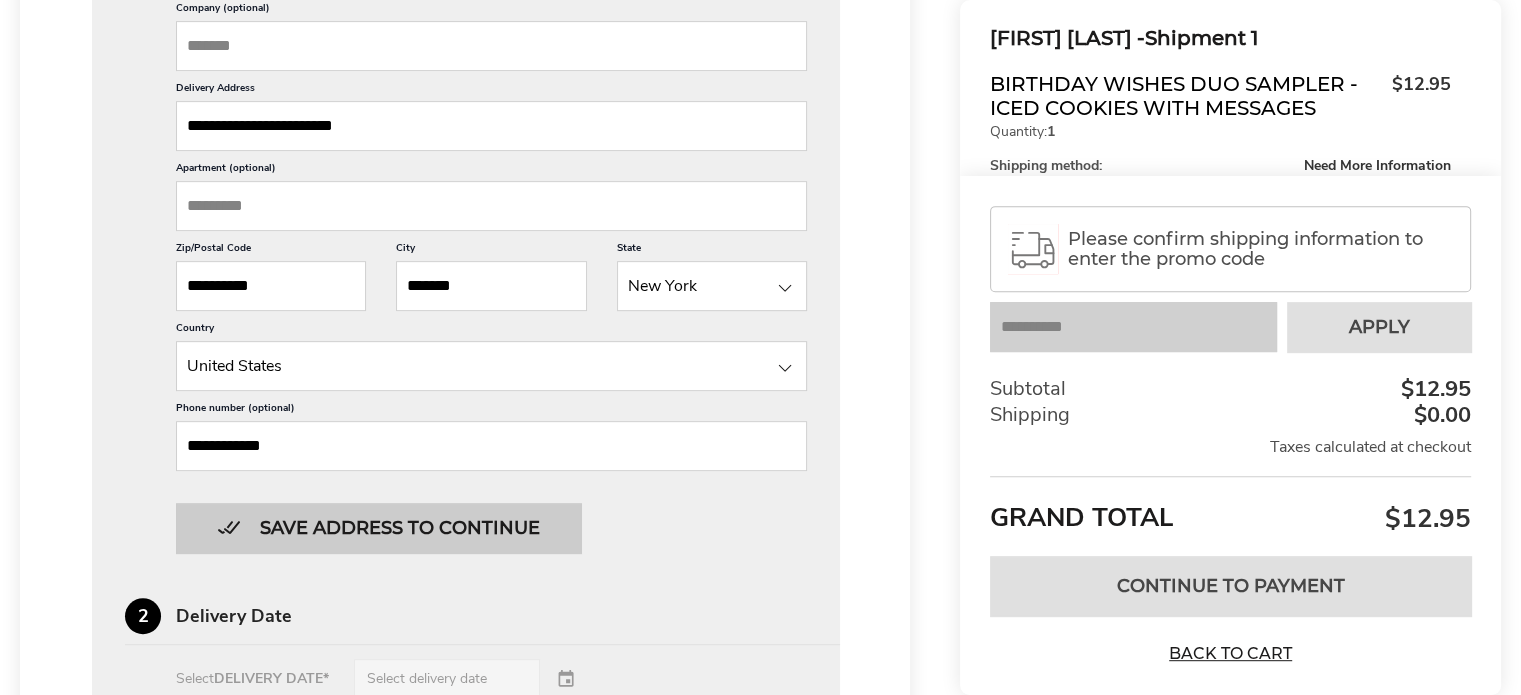click on "Save address to continue" at bounding box center (378, 528) 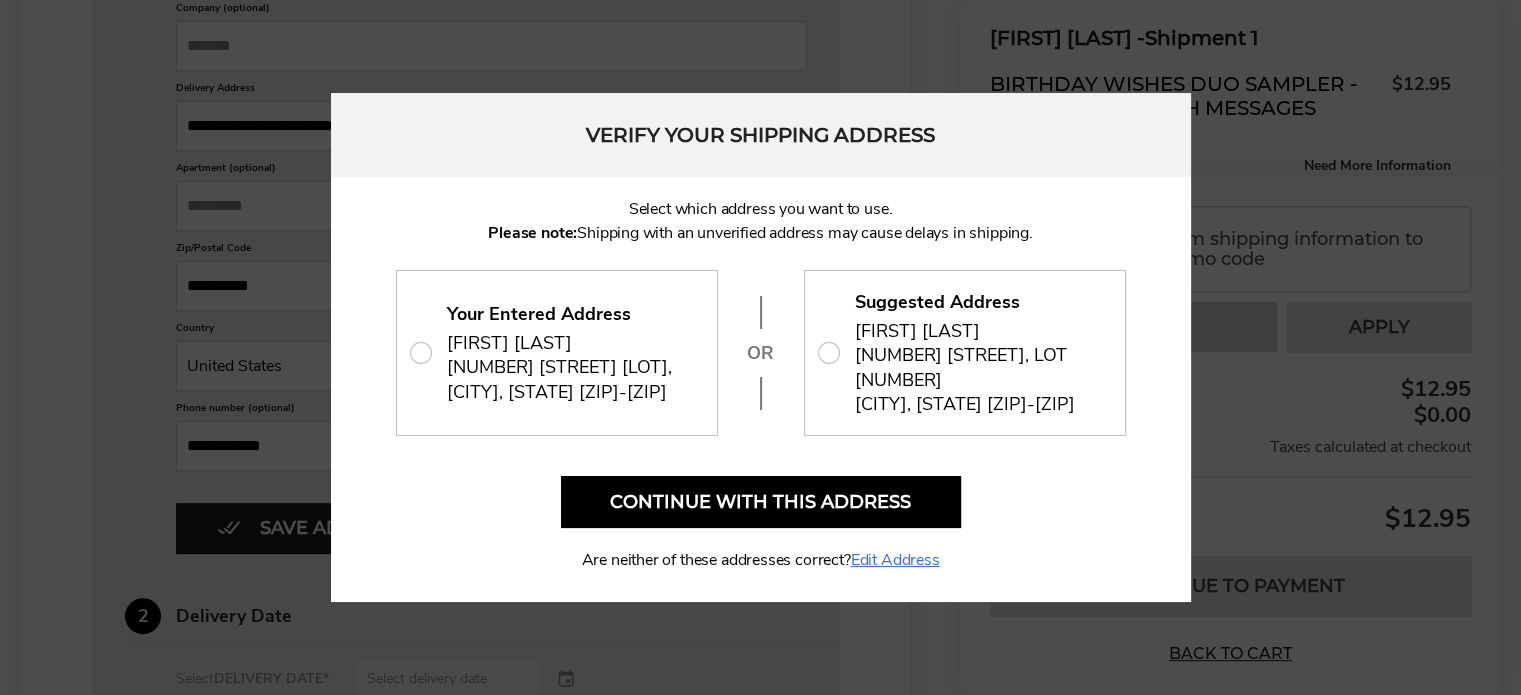 click on "[NUMBER] [STREET], LOT [NUMBER] [CITY] [STATE] [ZIP]-[ZIP]" at bounding box center [980, 379] 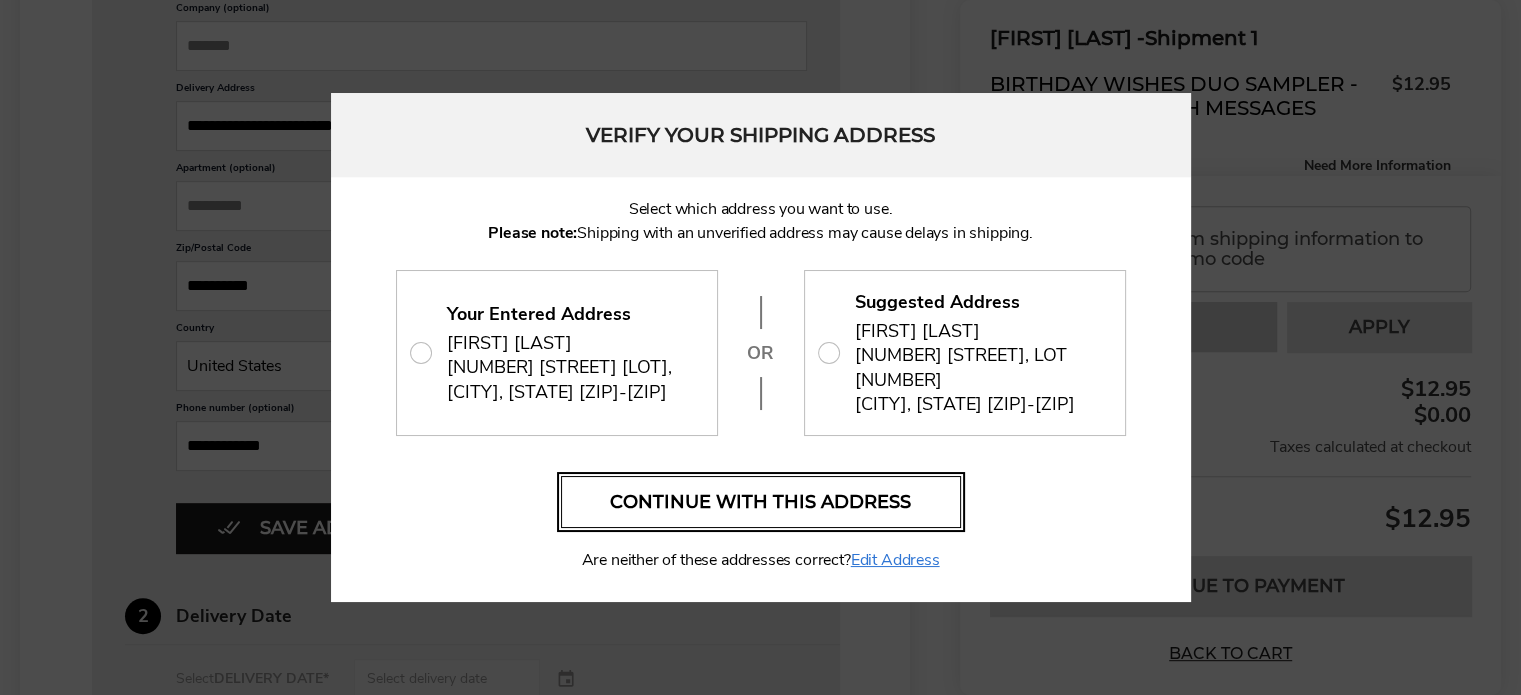 click on "Continue with this address" at bounding box center [761, 502] 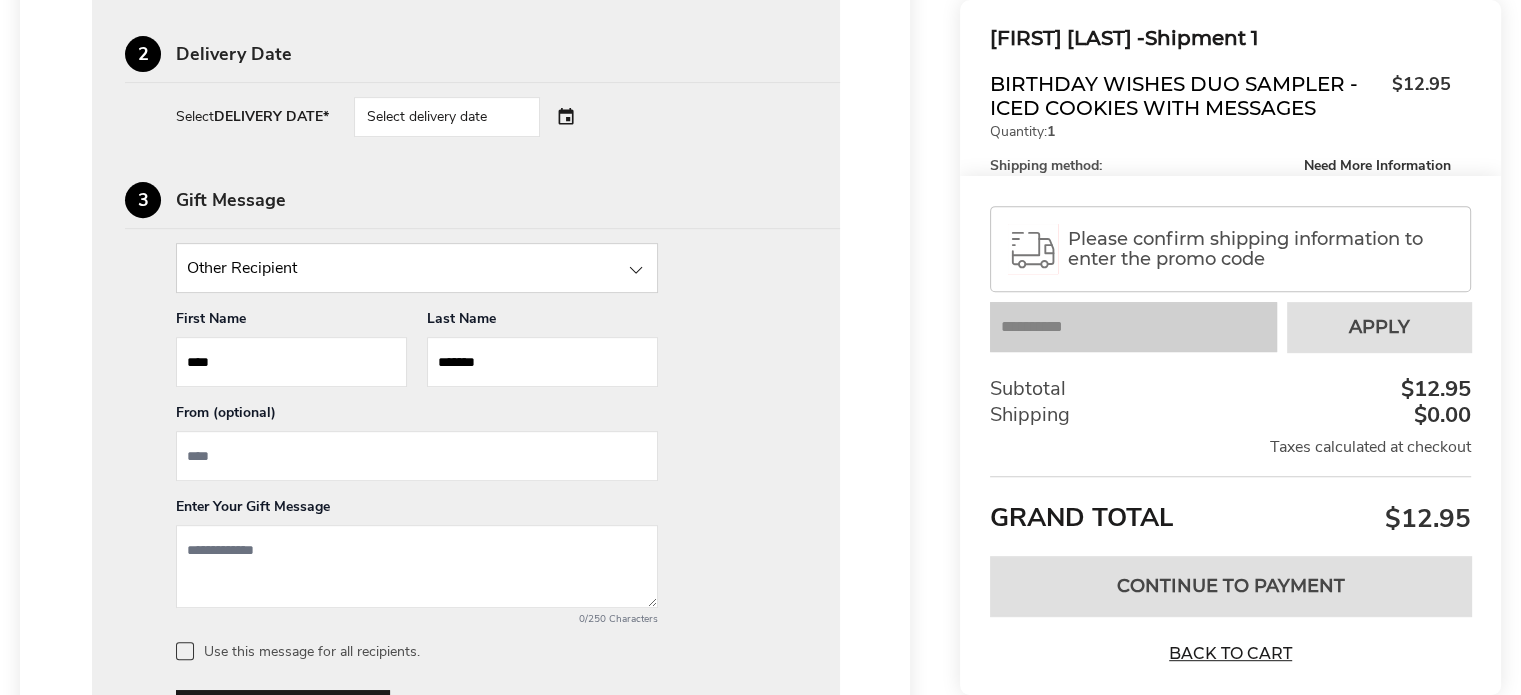 scroll, scrollTop: 800, scrollLeft: 0, axis: vertical 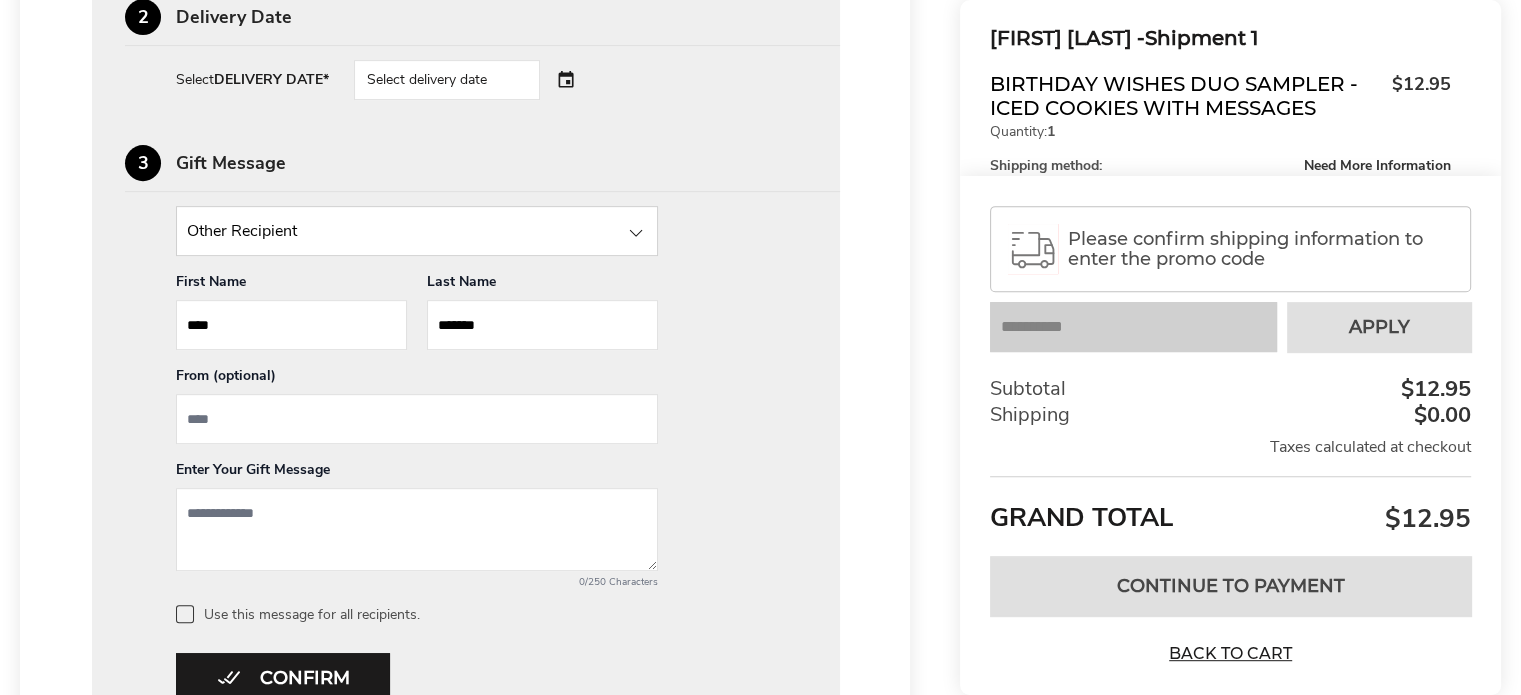 click at bounding box center (417, 529) 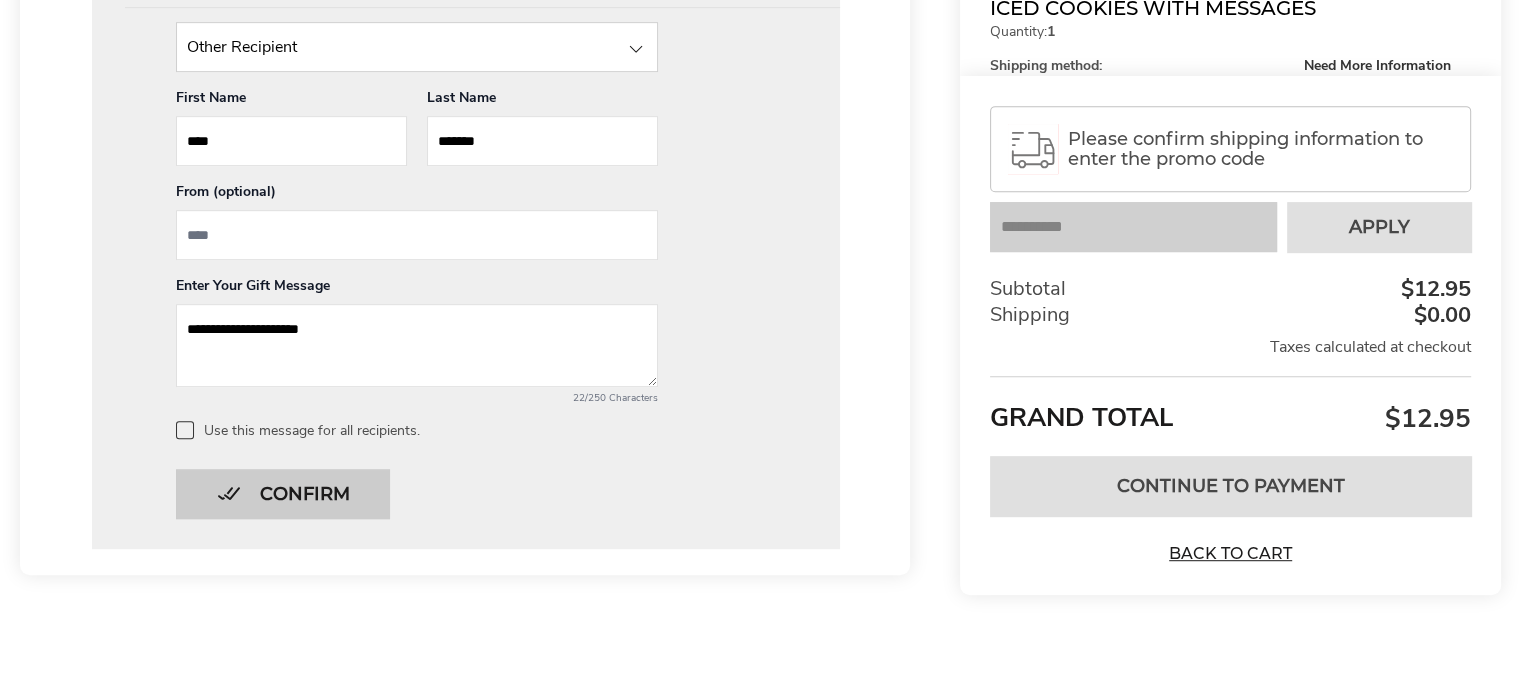 scroll, scrollTop: 992, scrollLeft: 0, axis: vertical 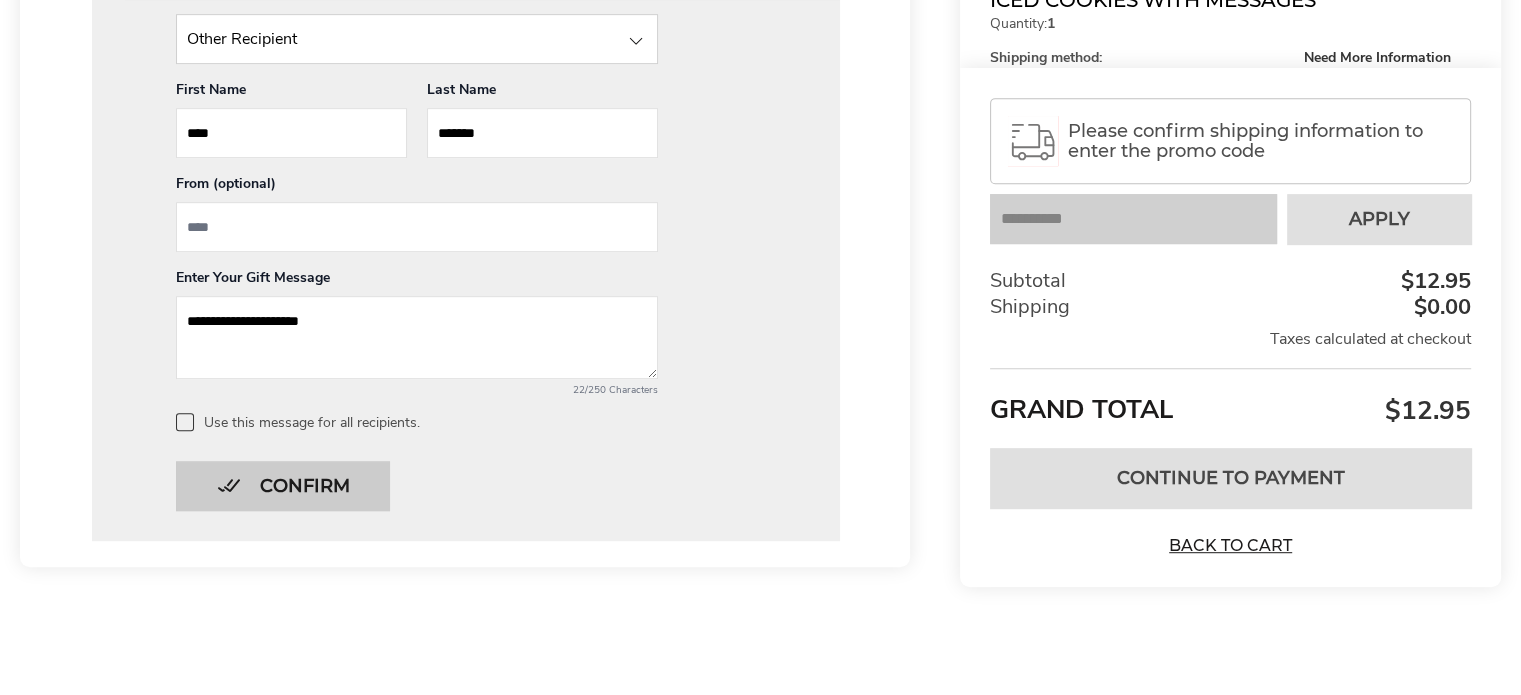 type on "**********" 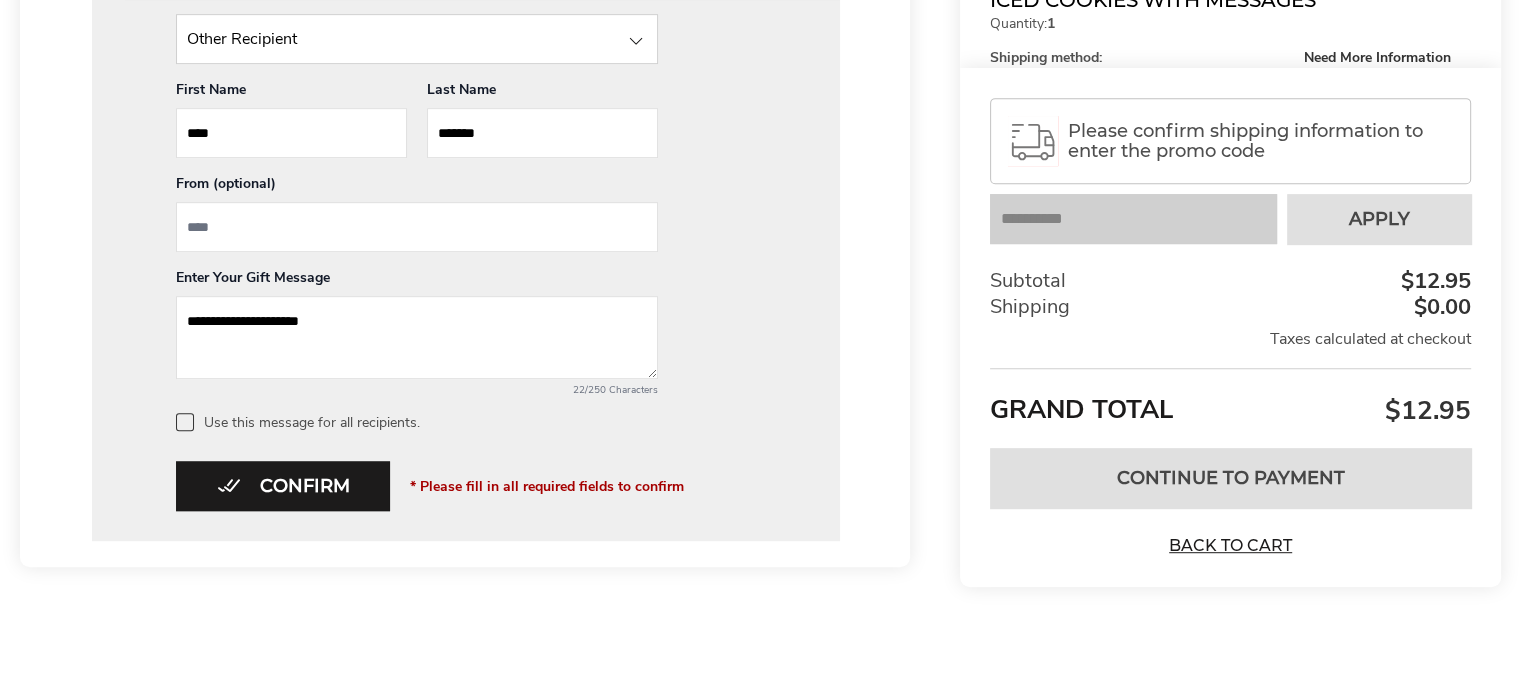click at bounding box center (185, 422) 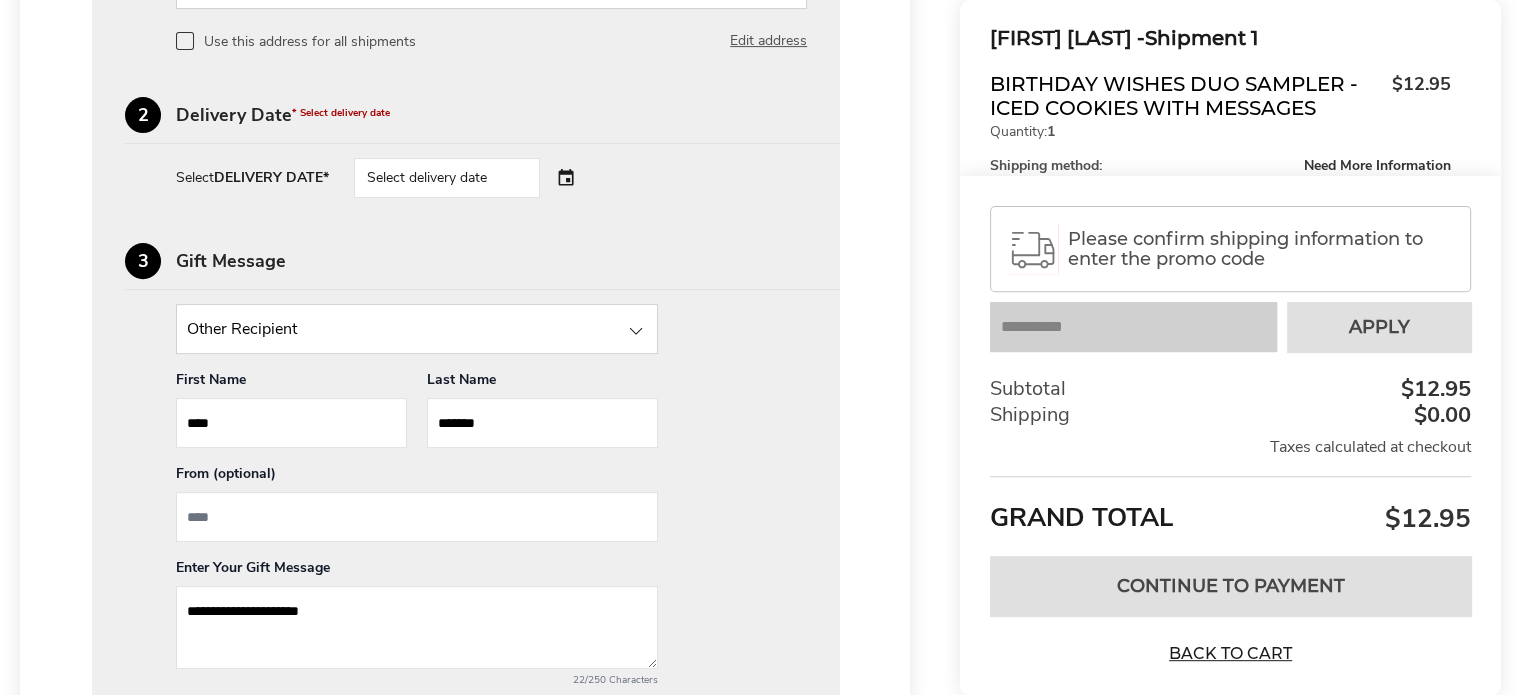 scroll, scrollTop: 692, scrollLeft: 0, axis: vertical 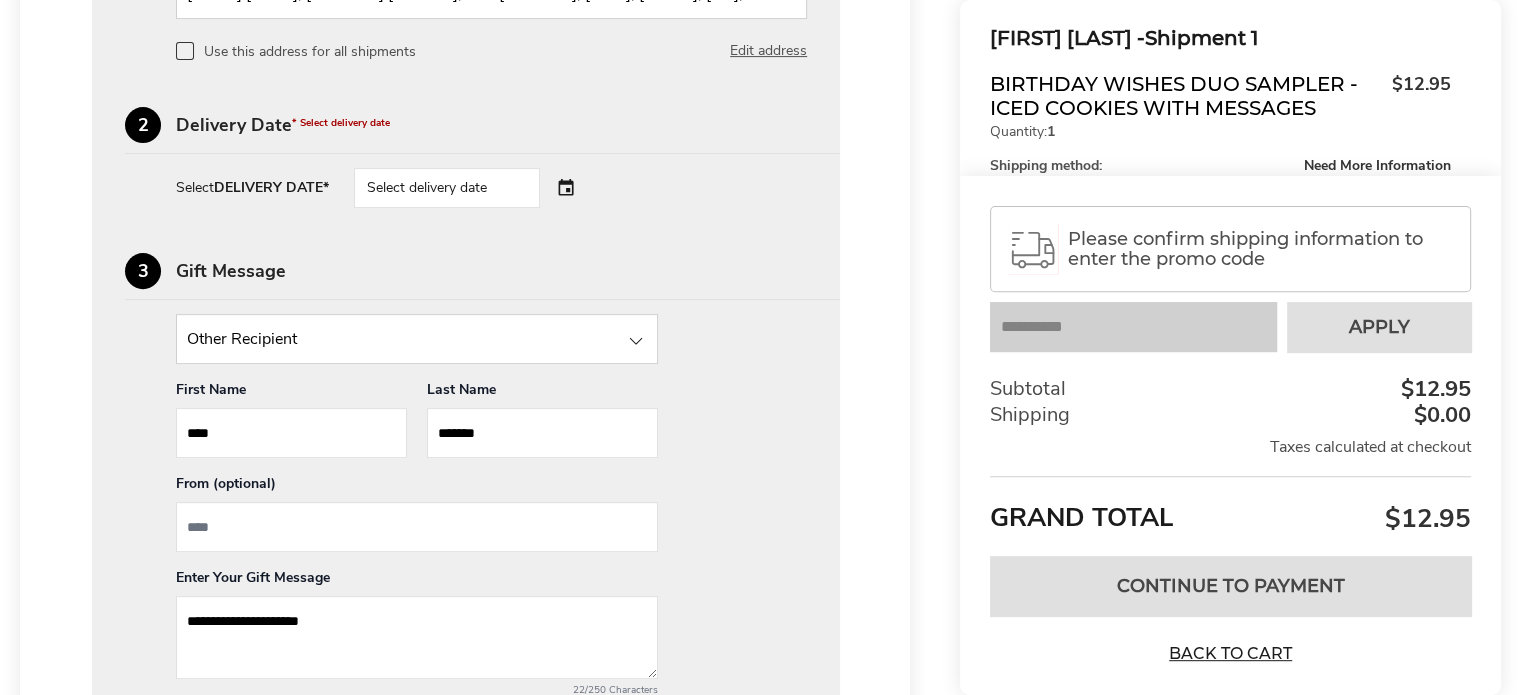 click at bounding box center (417, 527) 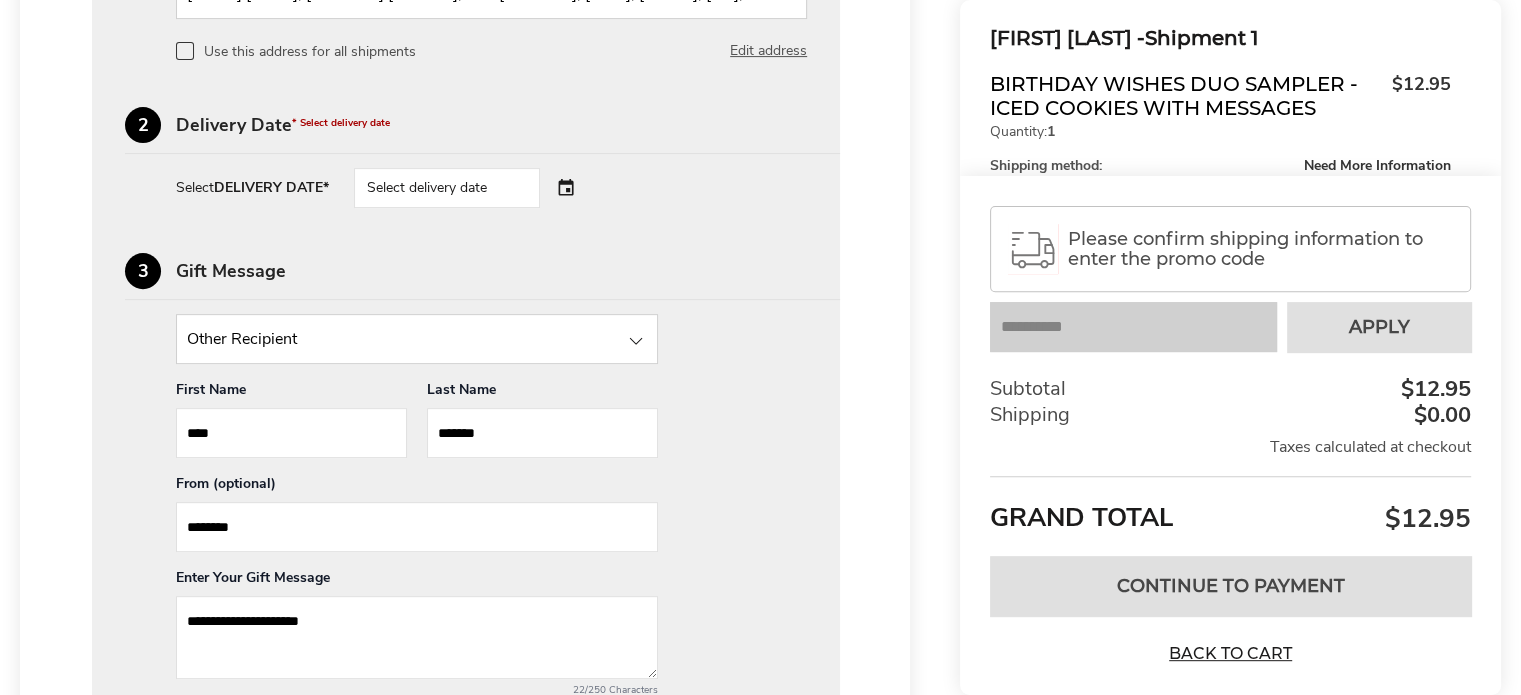type on "********" 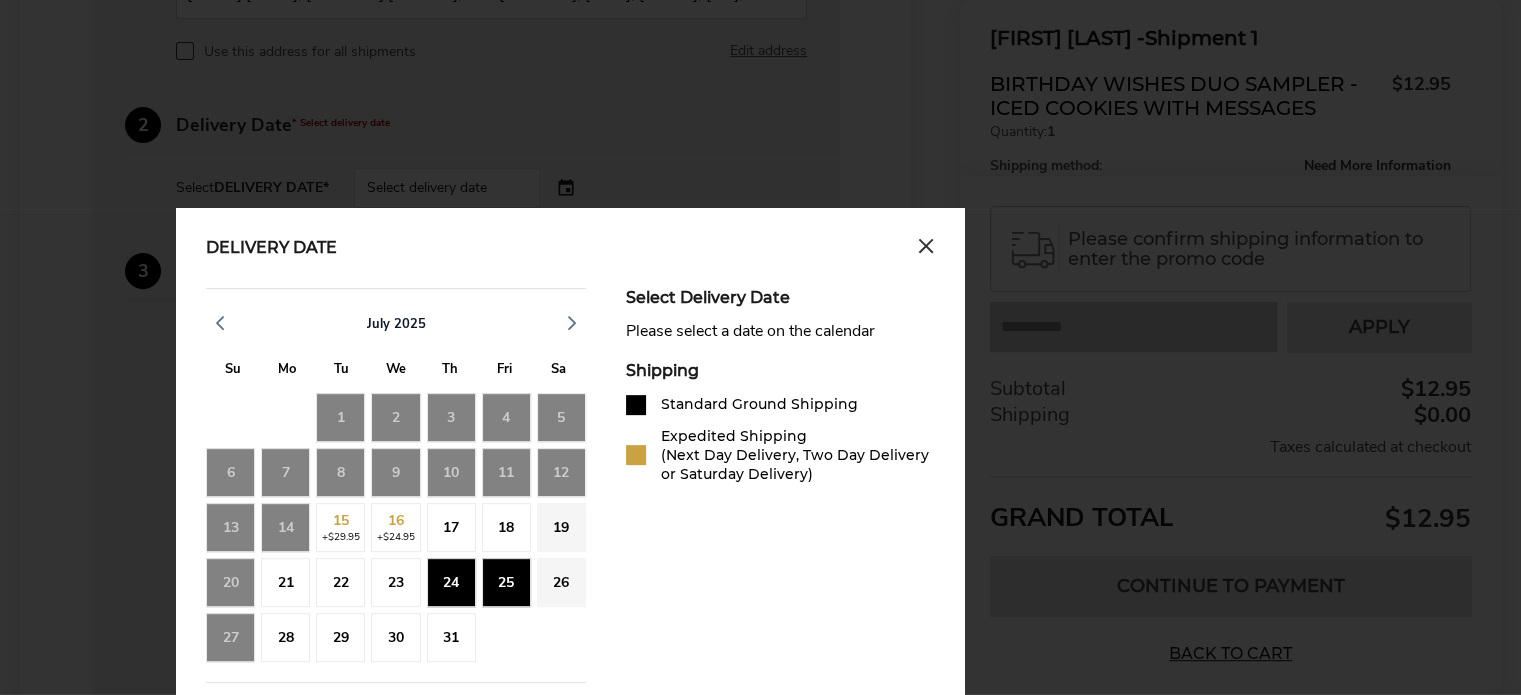 click on "25" 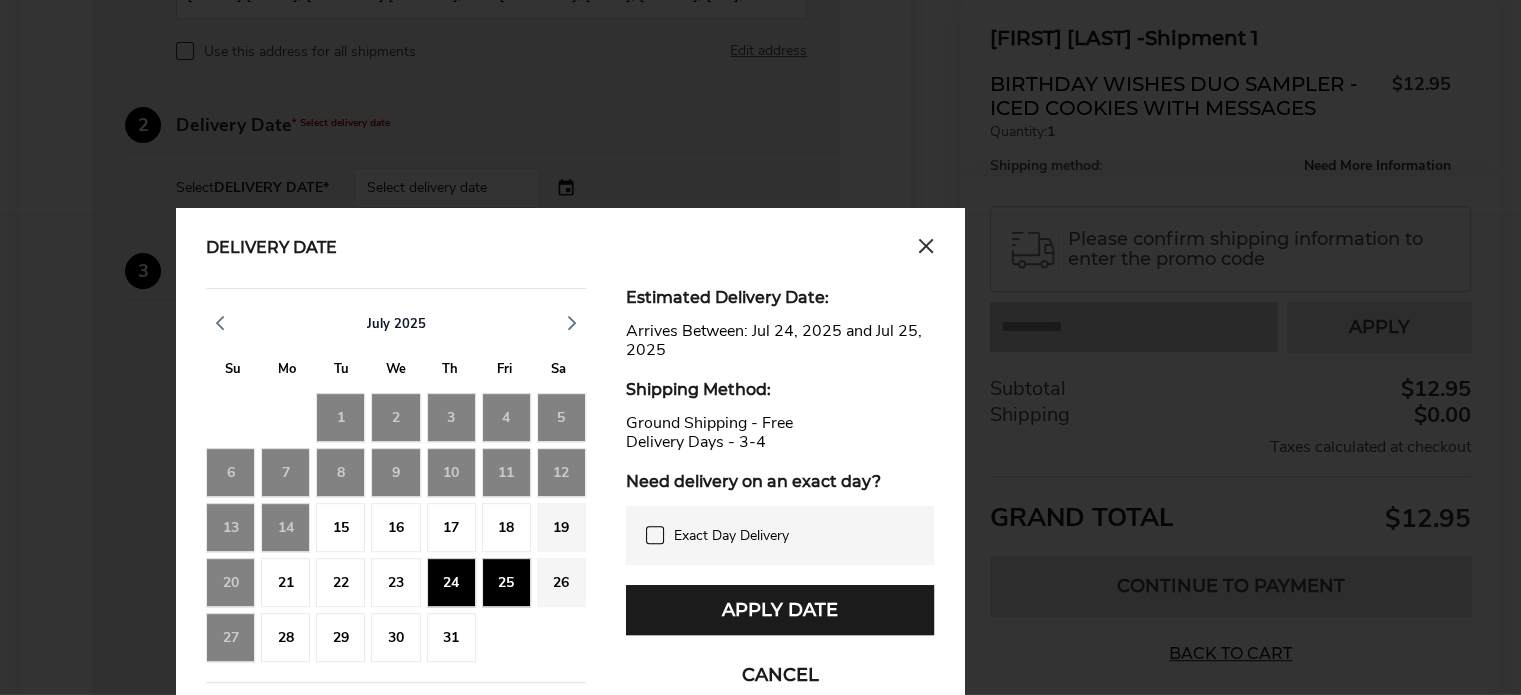 click on "25" 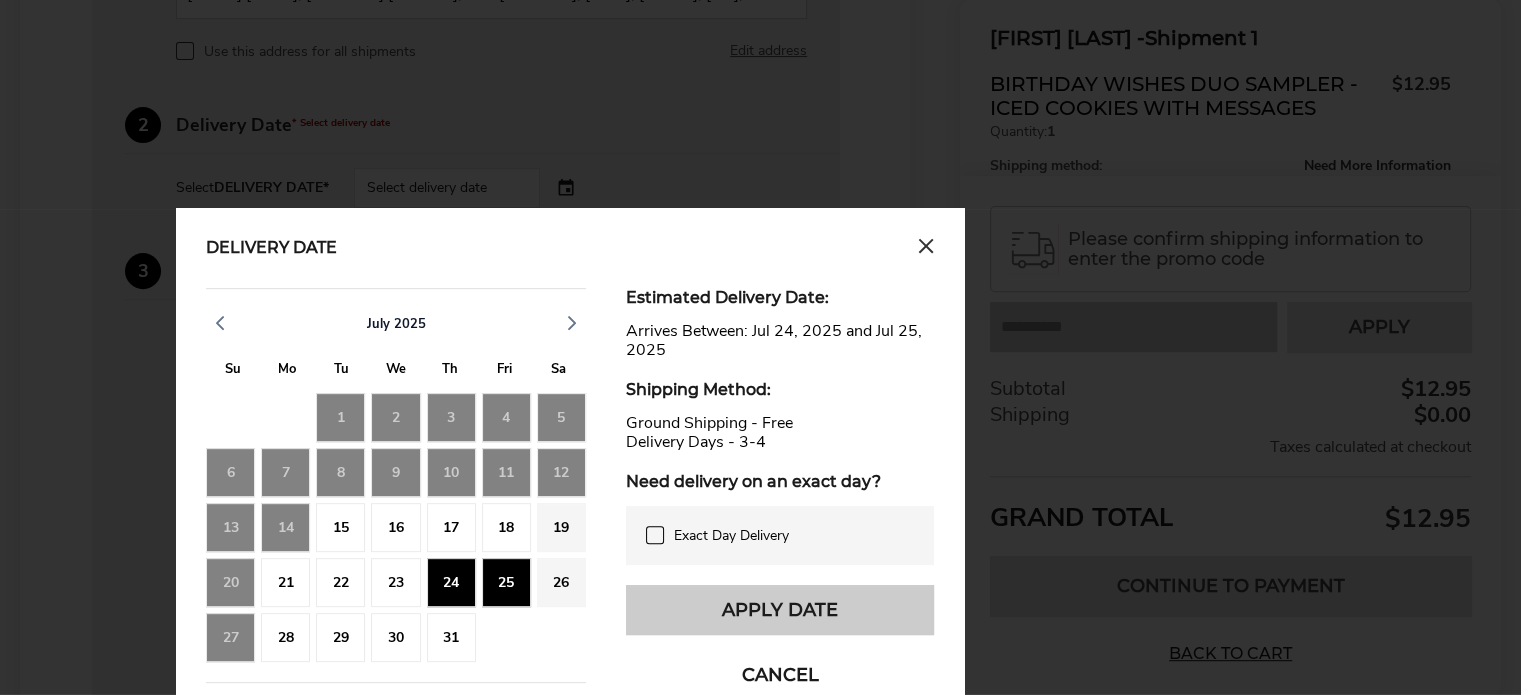 click on "Apply Date" at bounding box center (780, 610) 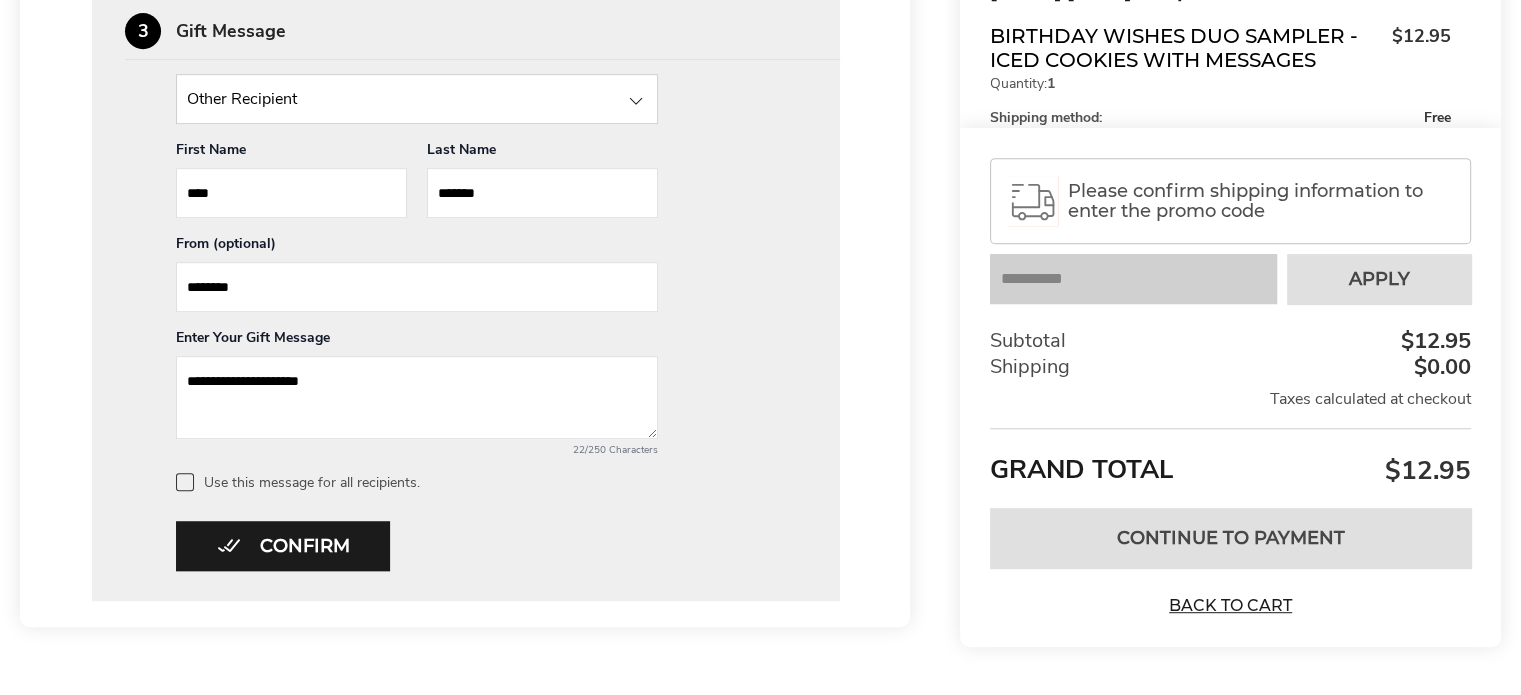 scroll, scrollTop: 992, scrollLeft: 0, axis: vertical 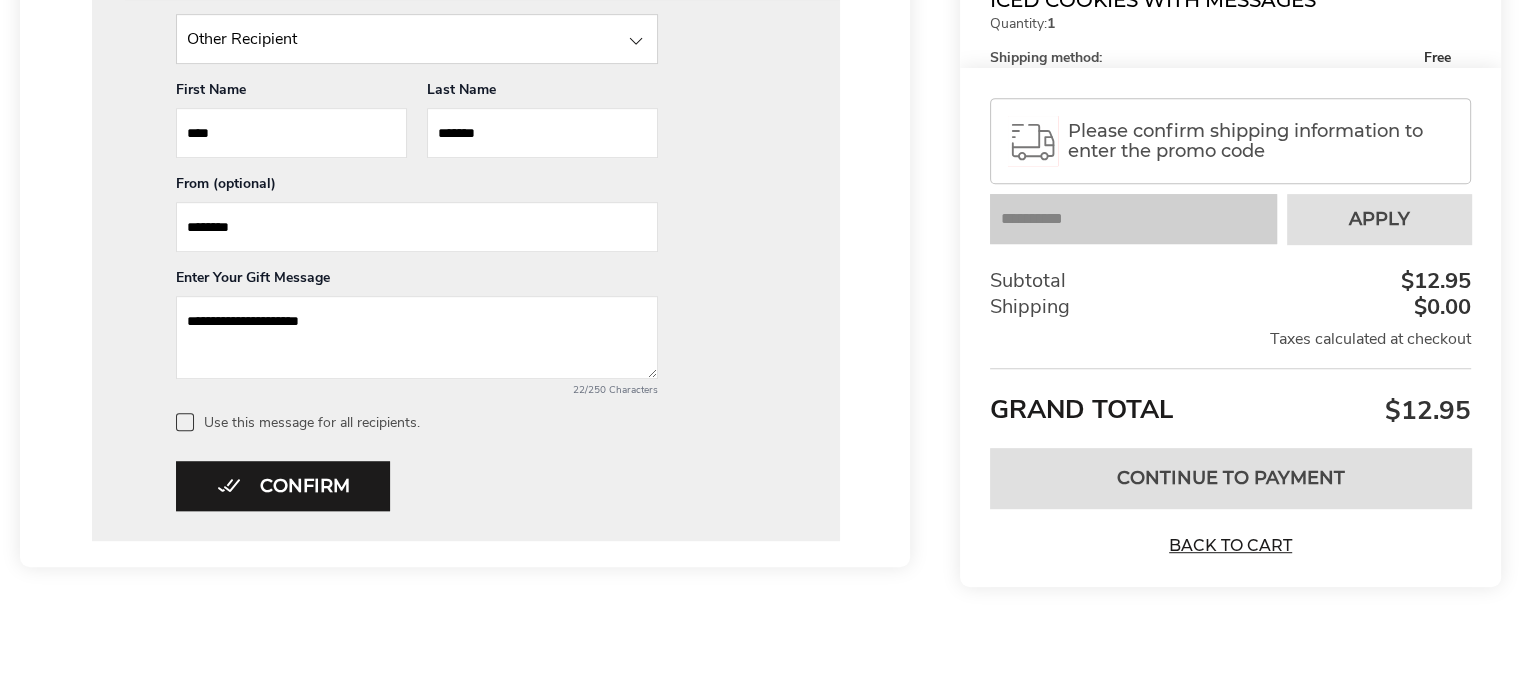 drag, startPoint x: 329, startPoint y: 492, endPoint x: 411, endPoint y: 499, distance: 82.29824 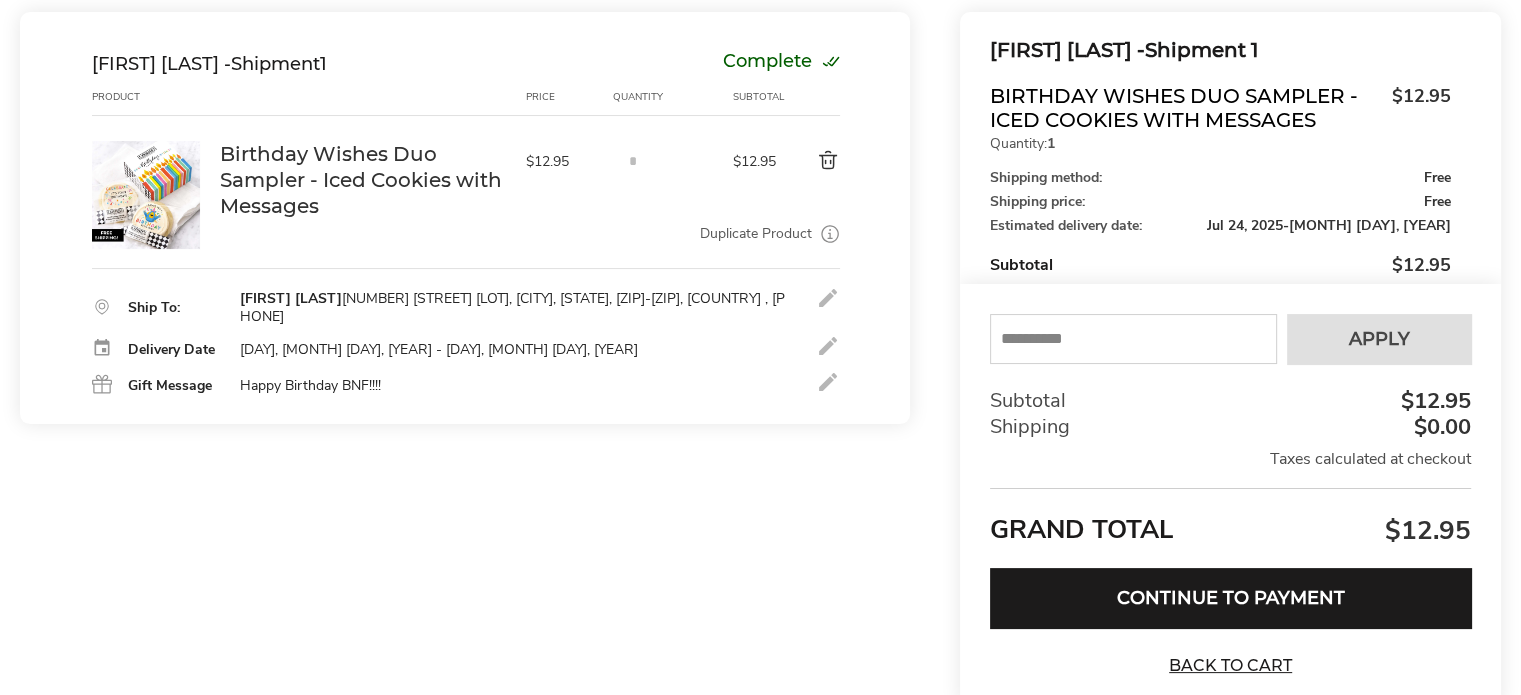 scroll, scrollTop: 254, scrollLeft: 0, axis: vertical 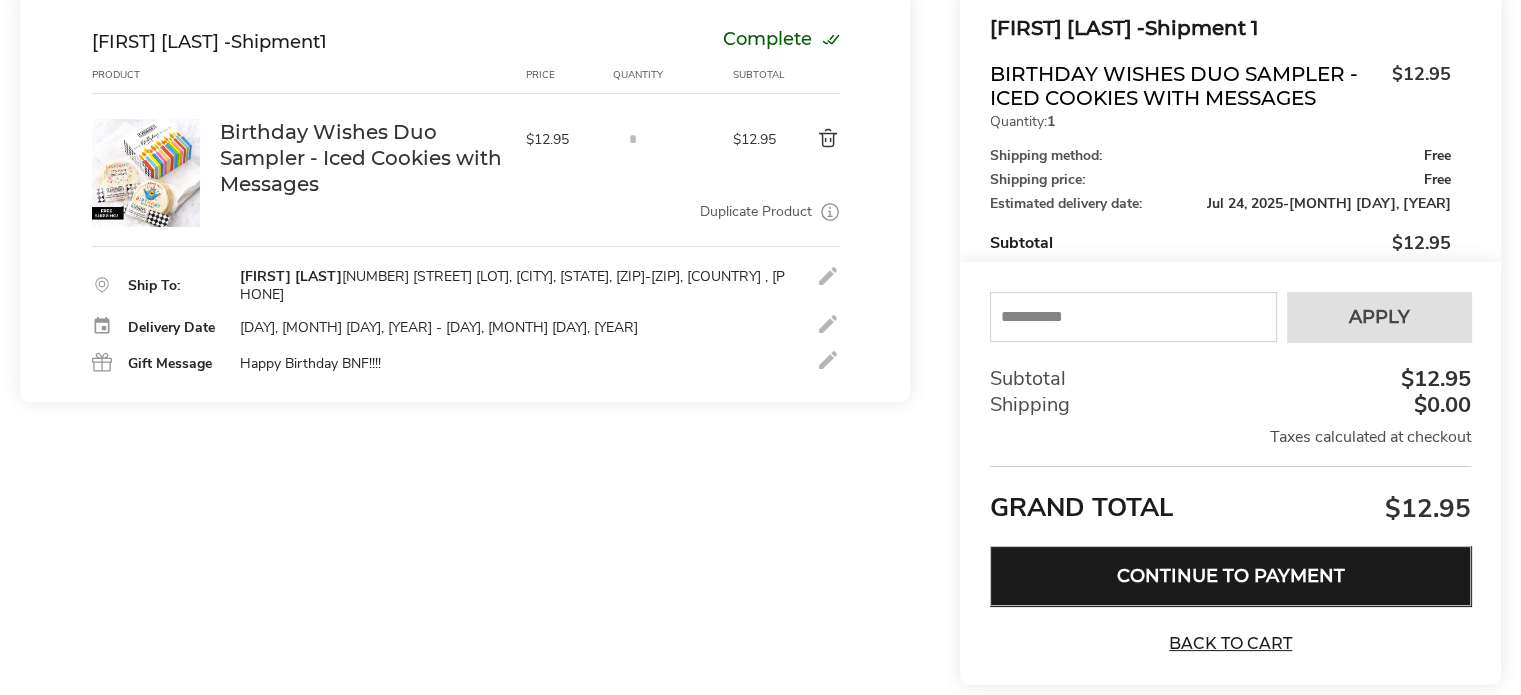 click on "Continue to Payment" at bounding box center (1230, 576) 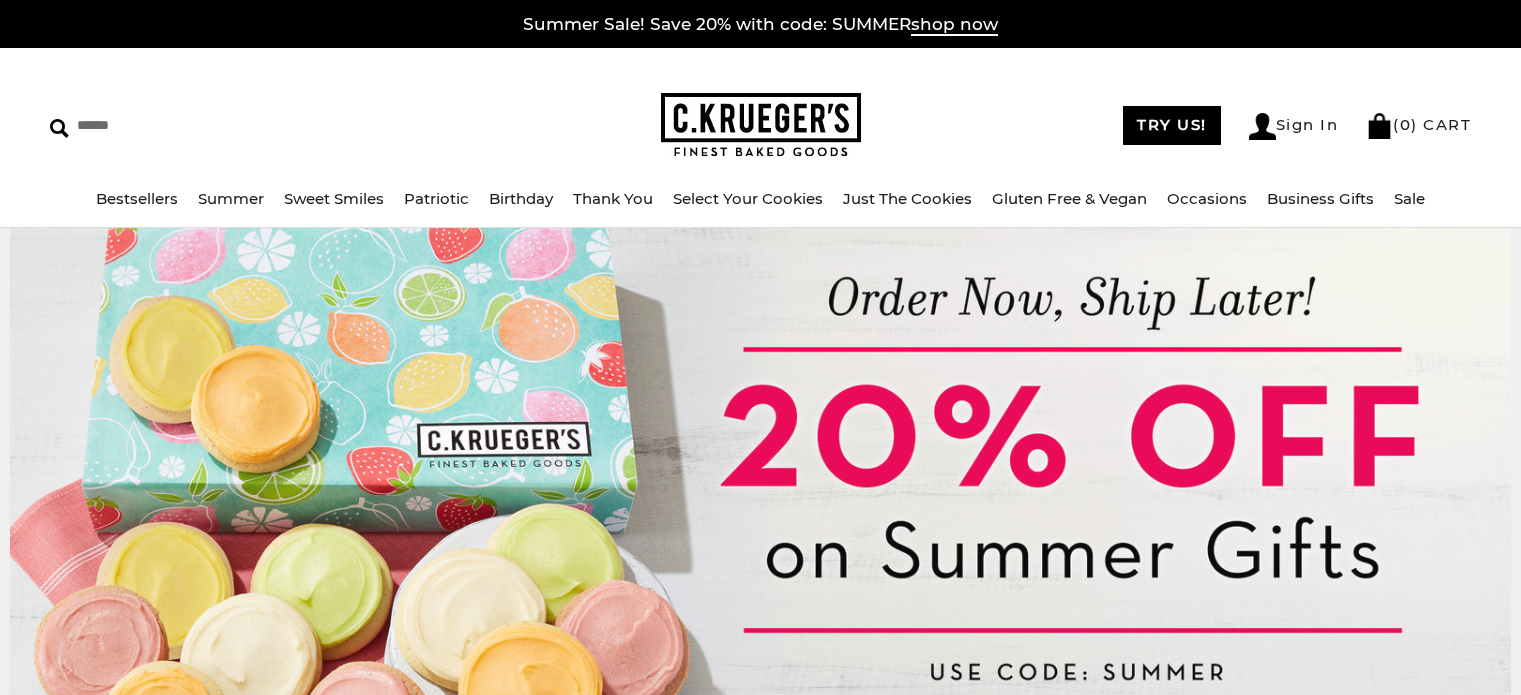 scroll, scrollTop: 0, scrollLeft: 0, axis: both 